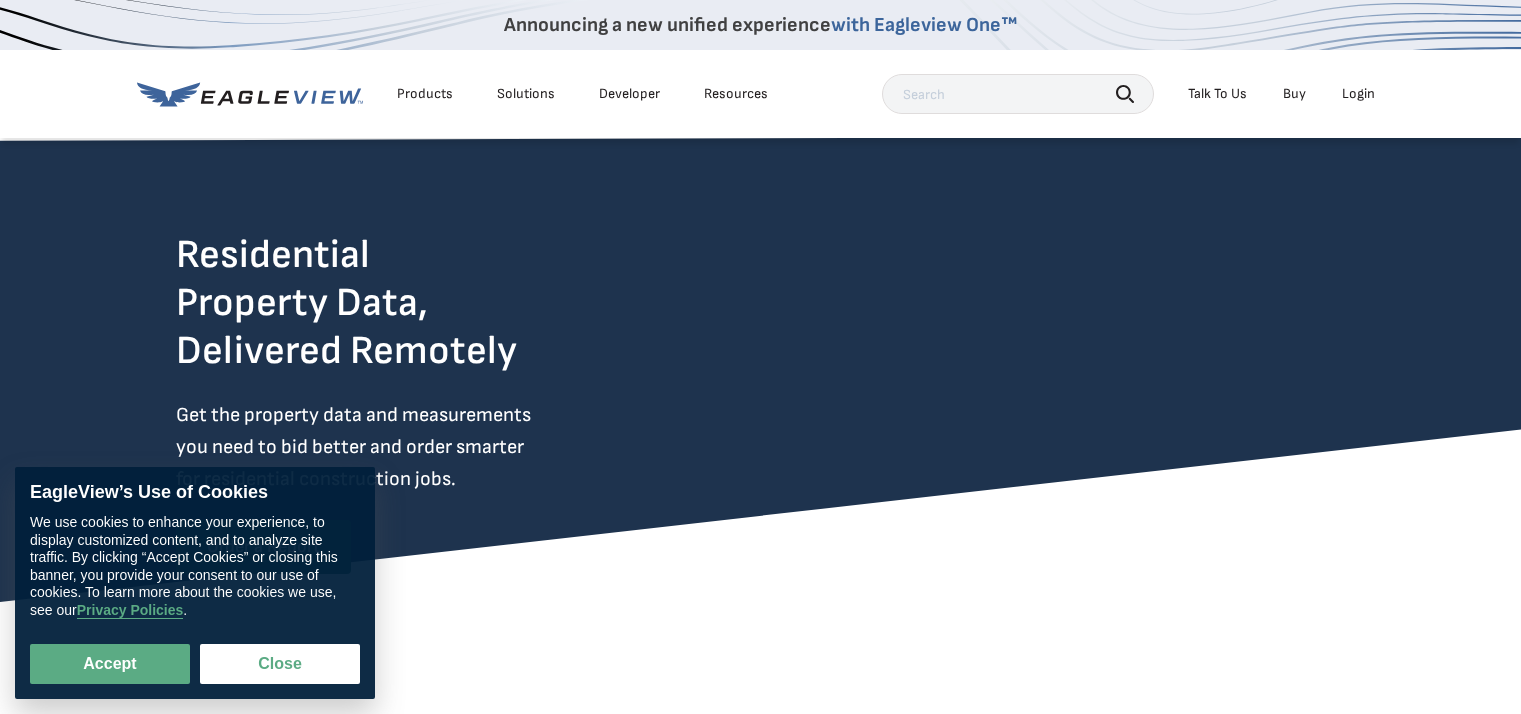 scroll, scrollTop: 0, scrollLeft: 0, axis: both 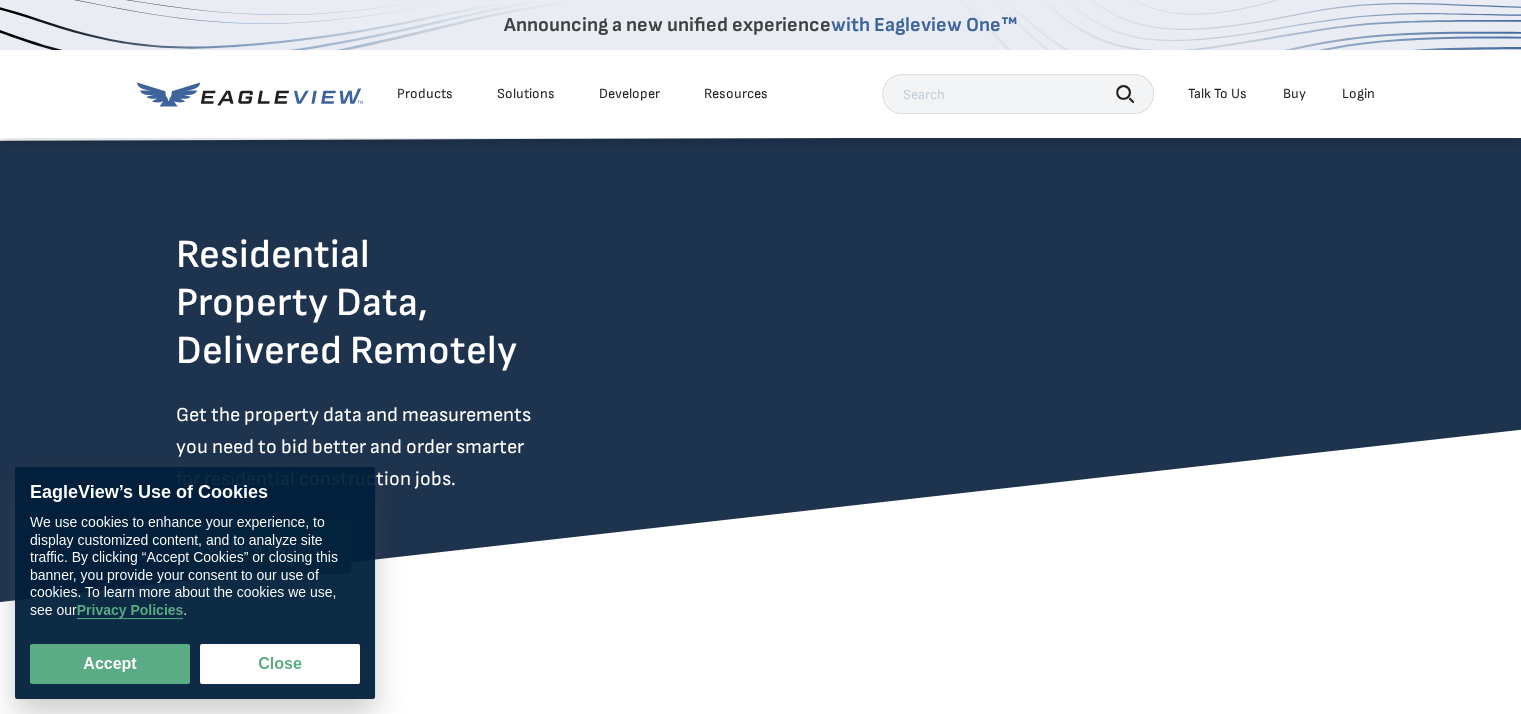 click on "Login" at bounding box center [1358, 94] 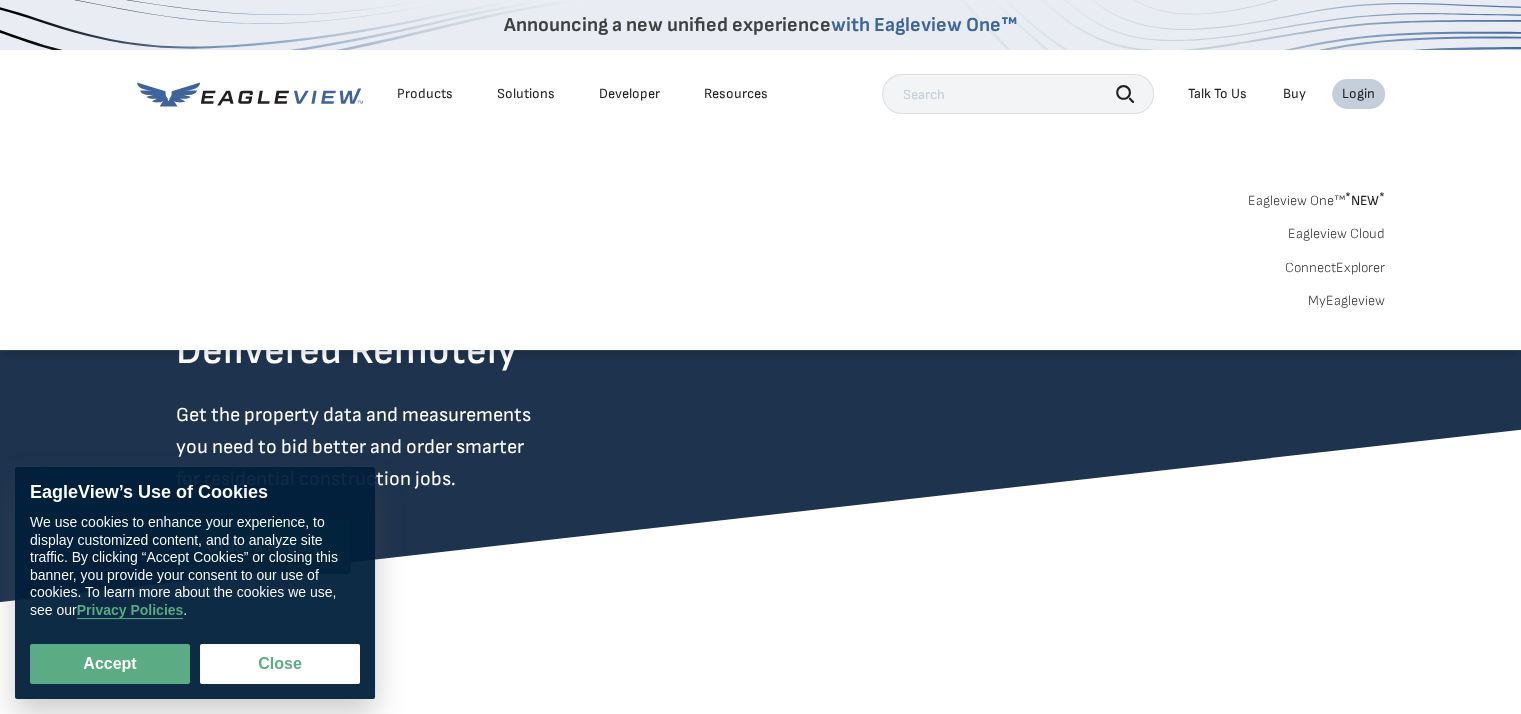 click on "Login" at bounding box center (1358, 94) 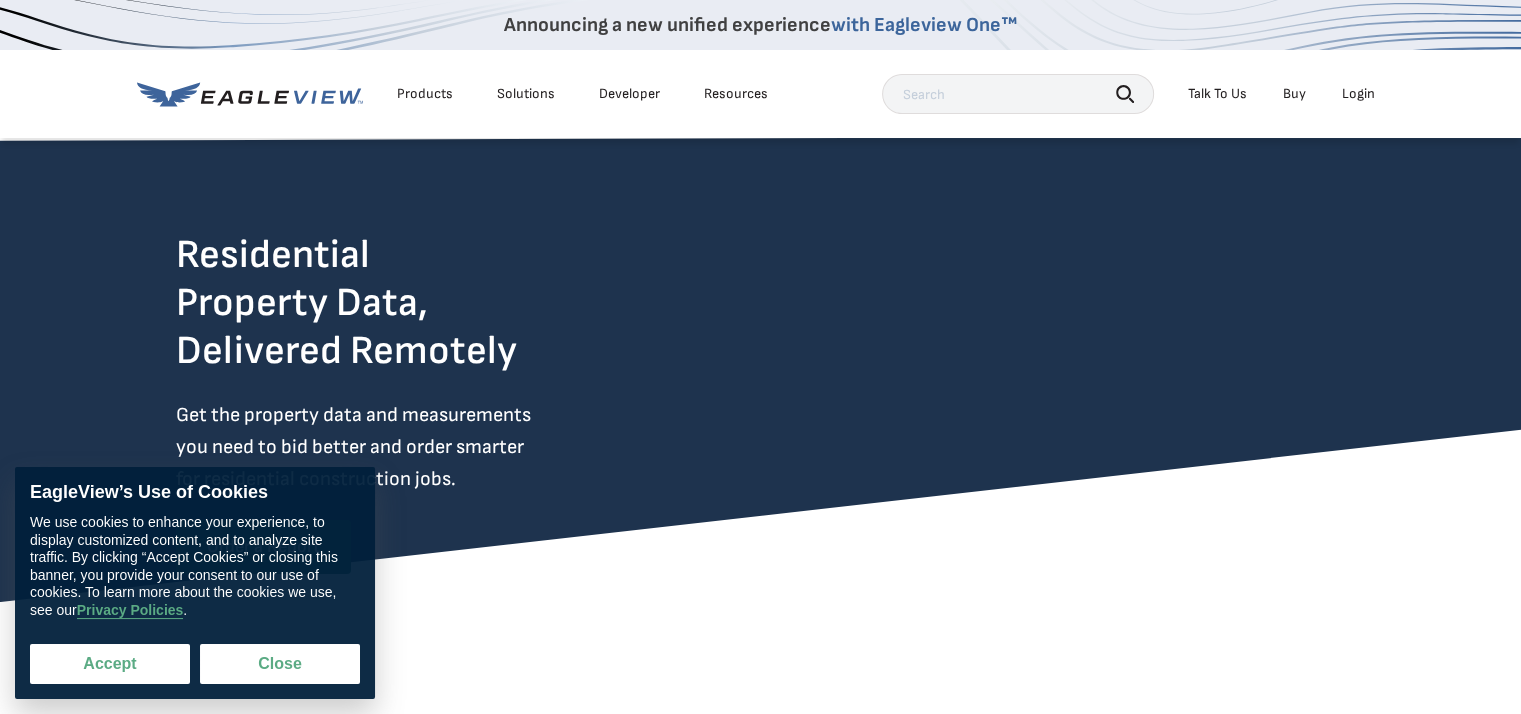 click on "Accept" at bounding box center (110, 664) 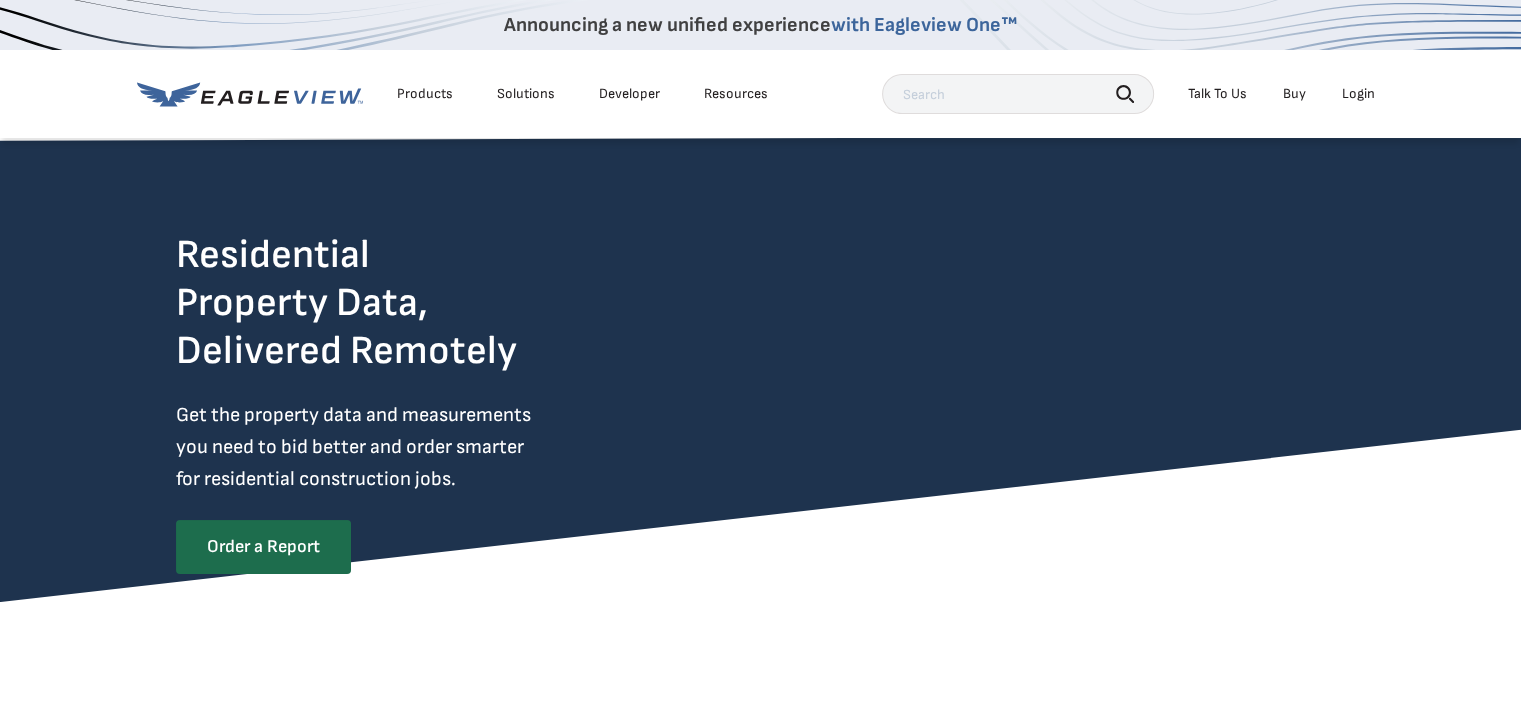 click on "Login" at bounding box center (1358, 94) 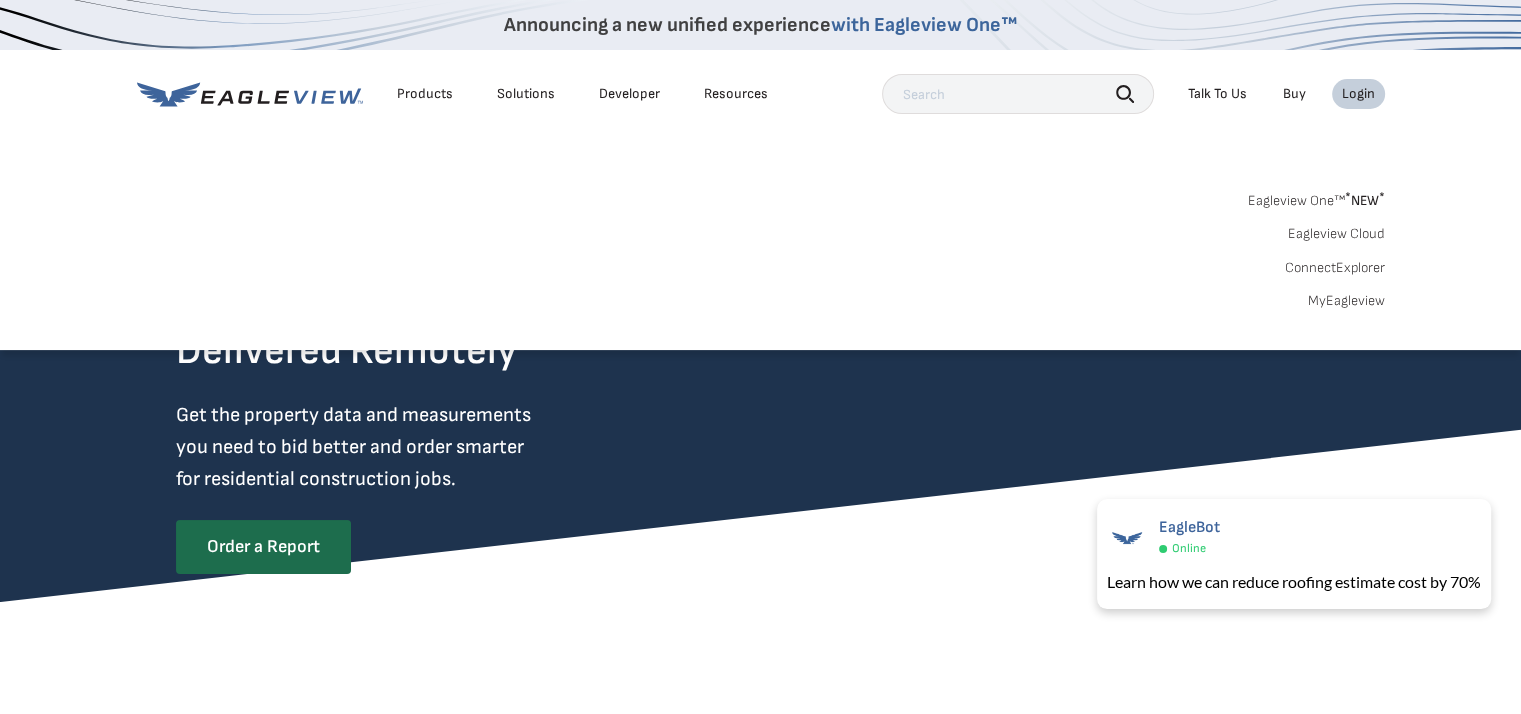 click on "Search
Talk To Us
Buy
Login" at bounding box center (1133, 94) 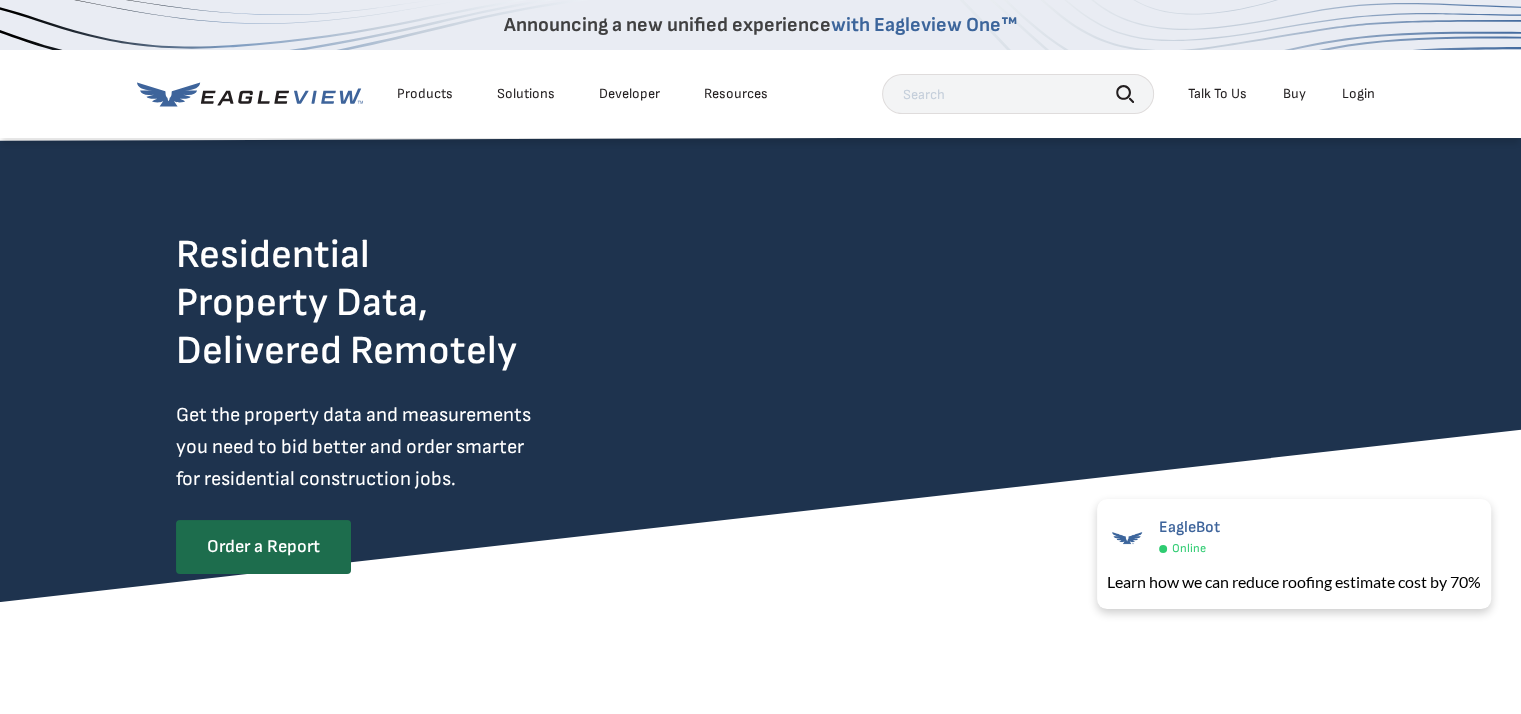 drag, startPoint x: 1168, startPoint y: 359, endPoint x: 1127, endPoint y: 409, distance: 64.66065 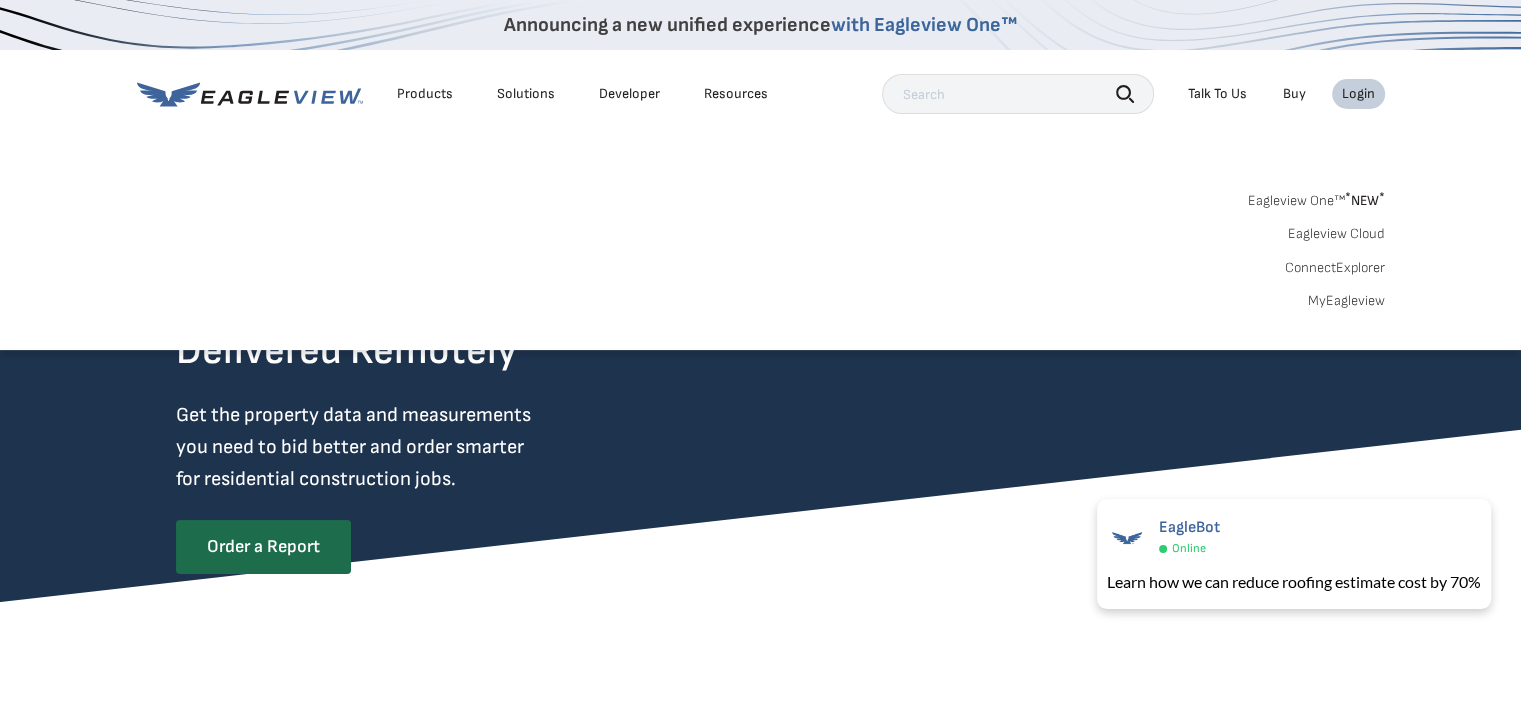 click on "Login" at bounding box center [1358, 94] 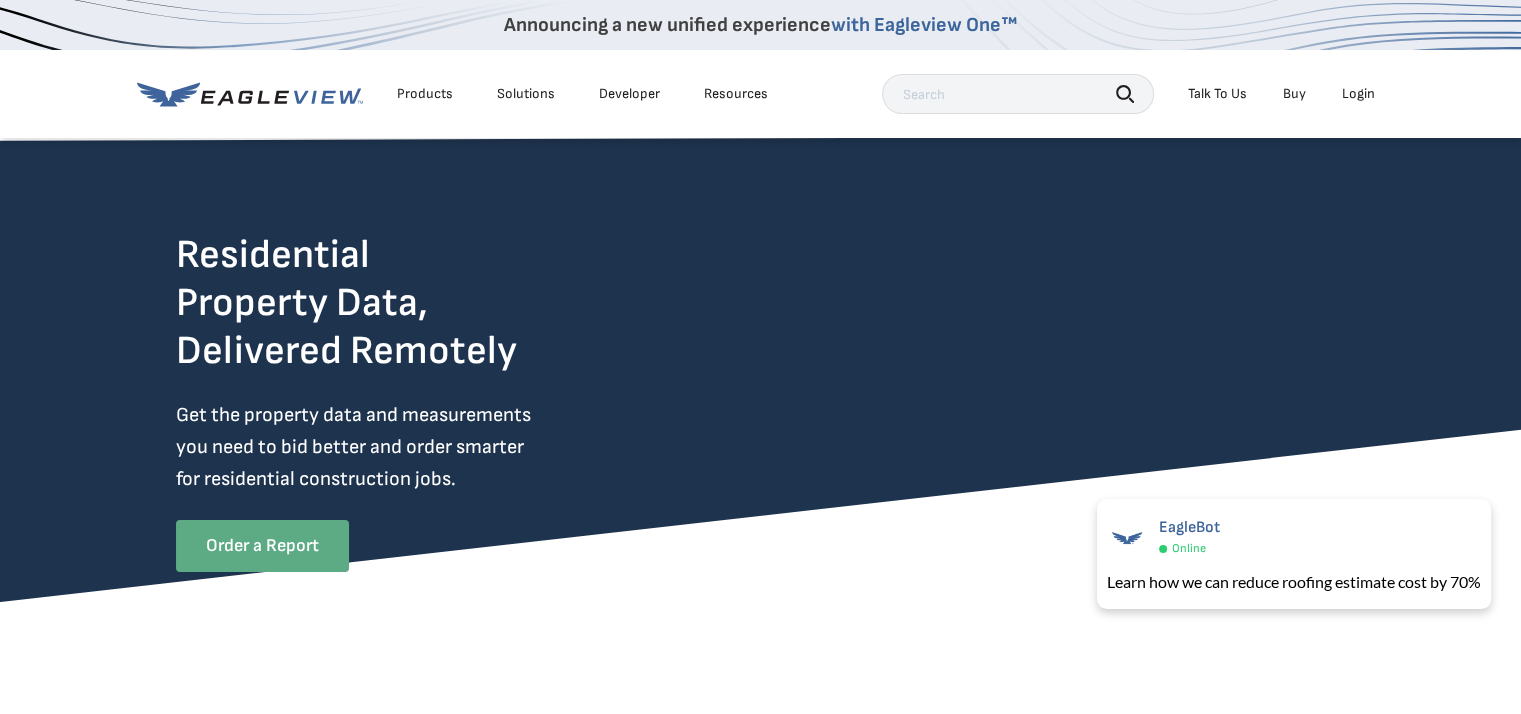click on "Order a Report" at bounding box center [262, 546] 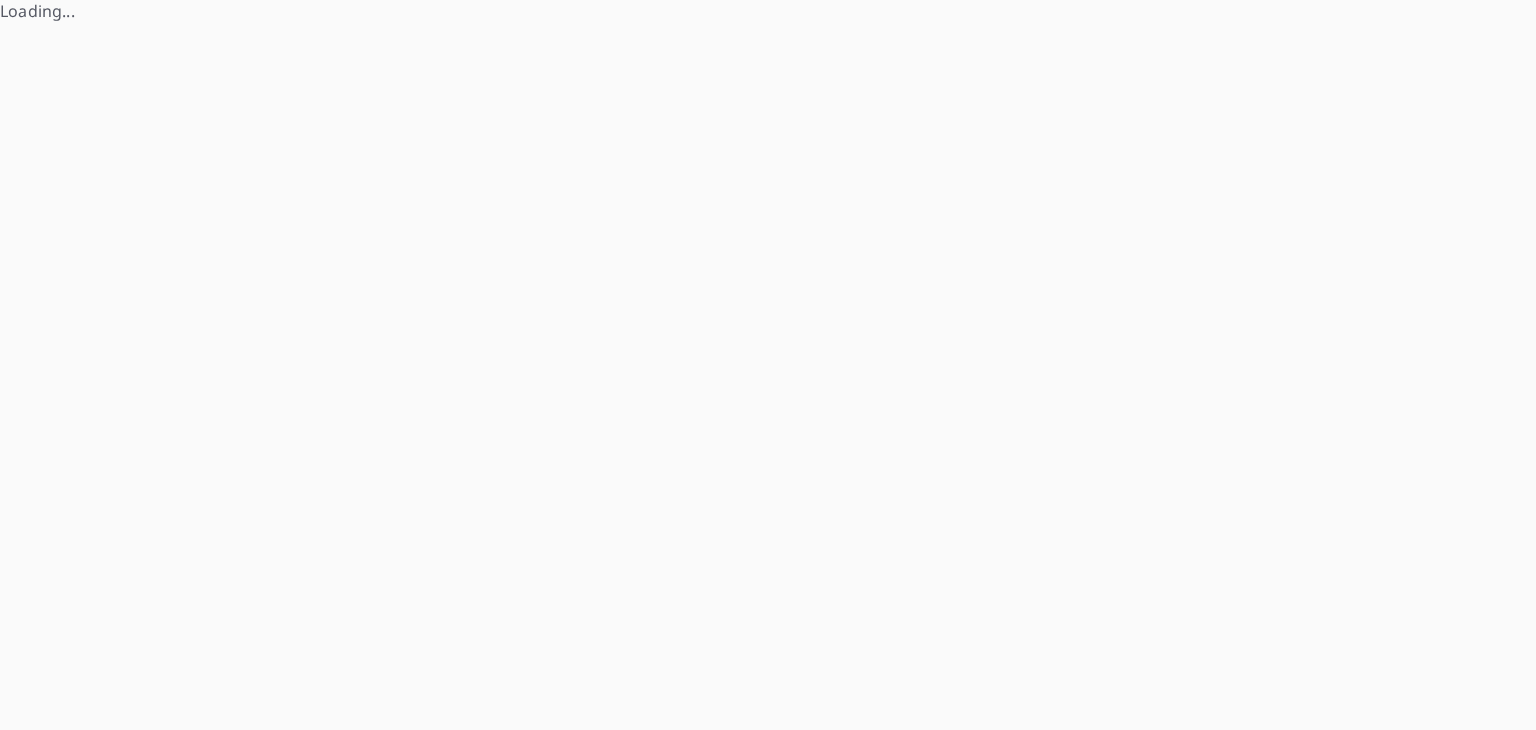 scroll, scrollTop: 0, scrollLeft: 0, axis: both 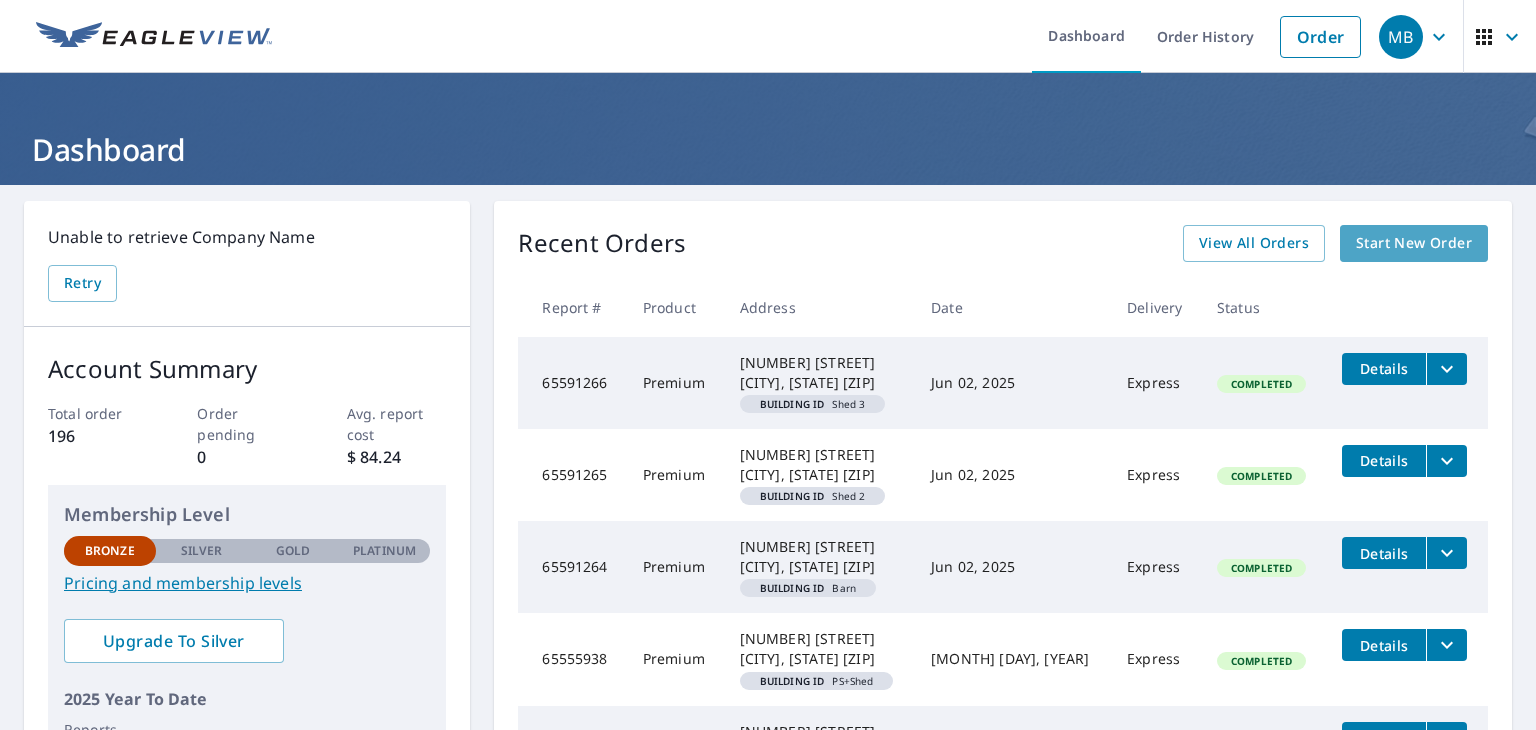 click on "Start New Order" at bounding box center (1414, 243) 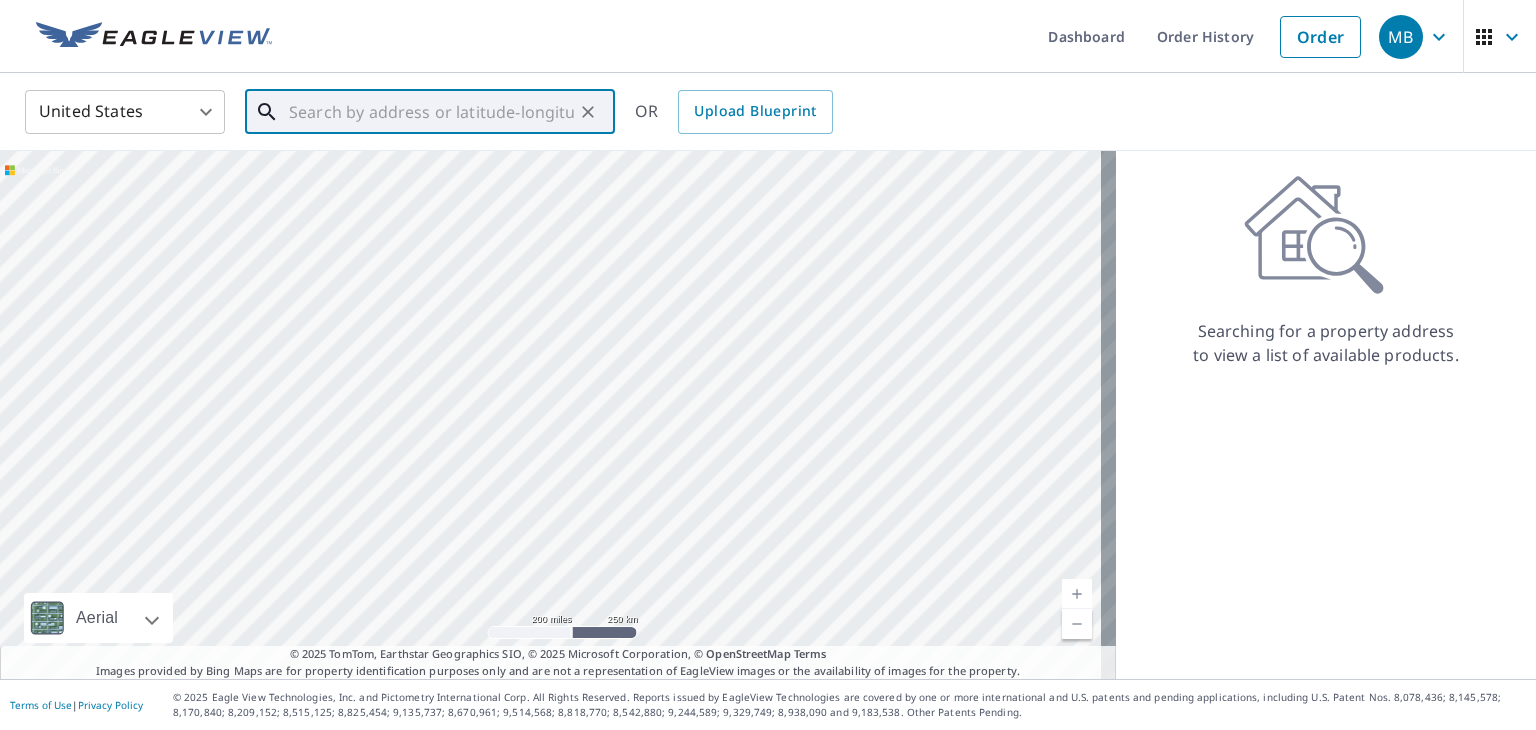 click at bounding box center [431, 112] 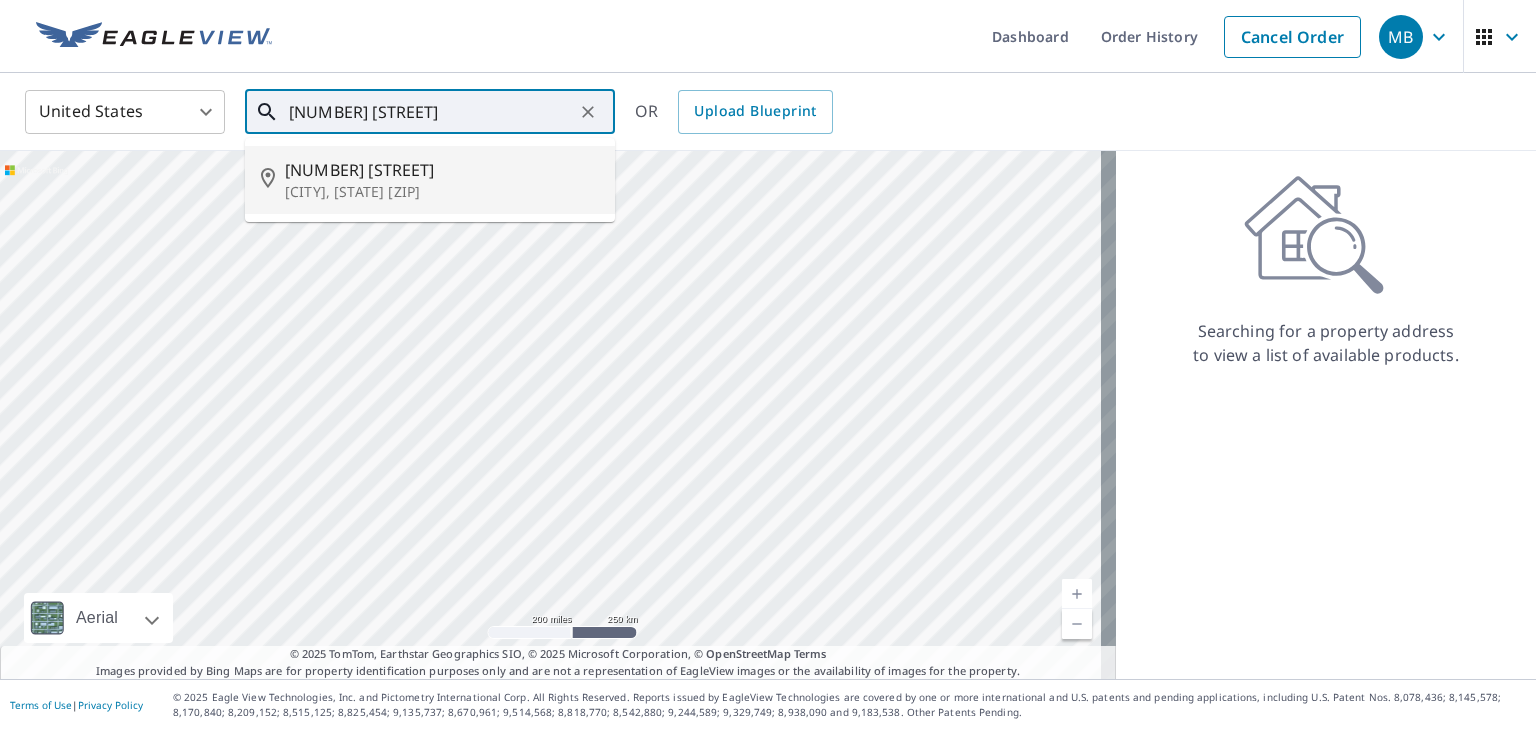 click on "[NUMBER] [STREET]" at bounding box center [442, 170] 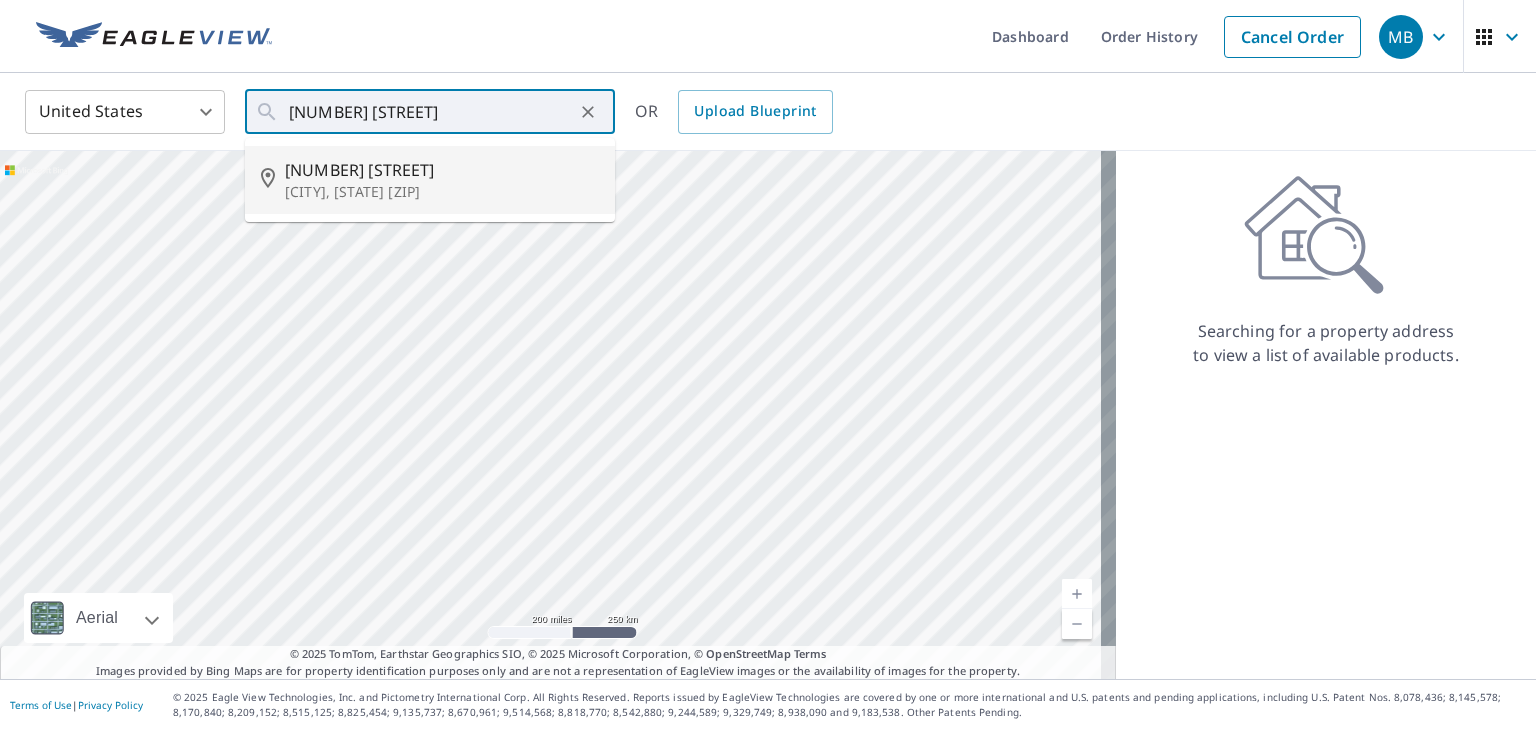 type on "[NUMBER] [STREET] [CITY], [STATE] [ZIP]" 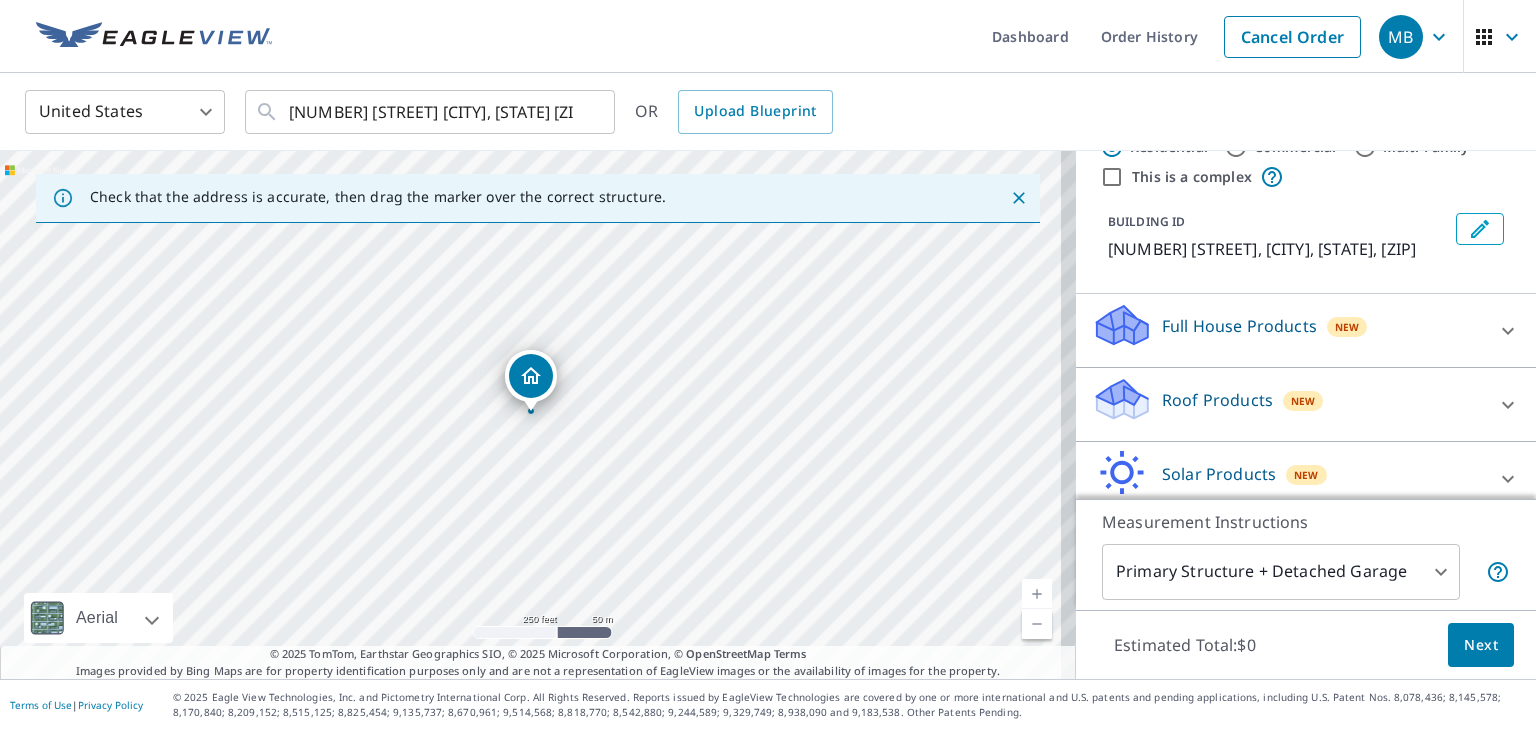 scroll, scrollTop: 100, scrollLeft: 0, axis: vertical 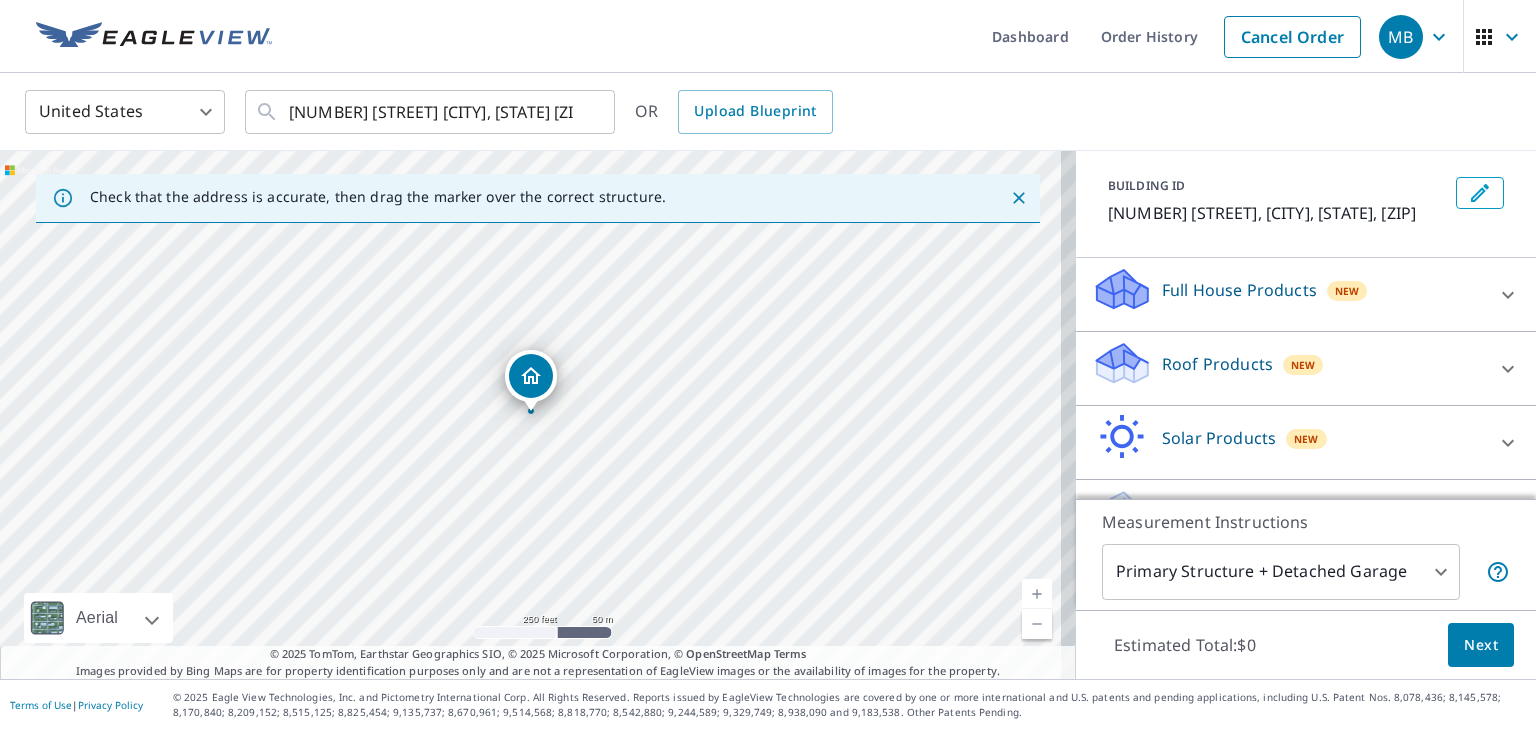 click on "[NUMBER] [STREET] [CITY], [STATE] [ZIP]" at bounding box center (538, 415) 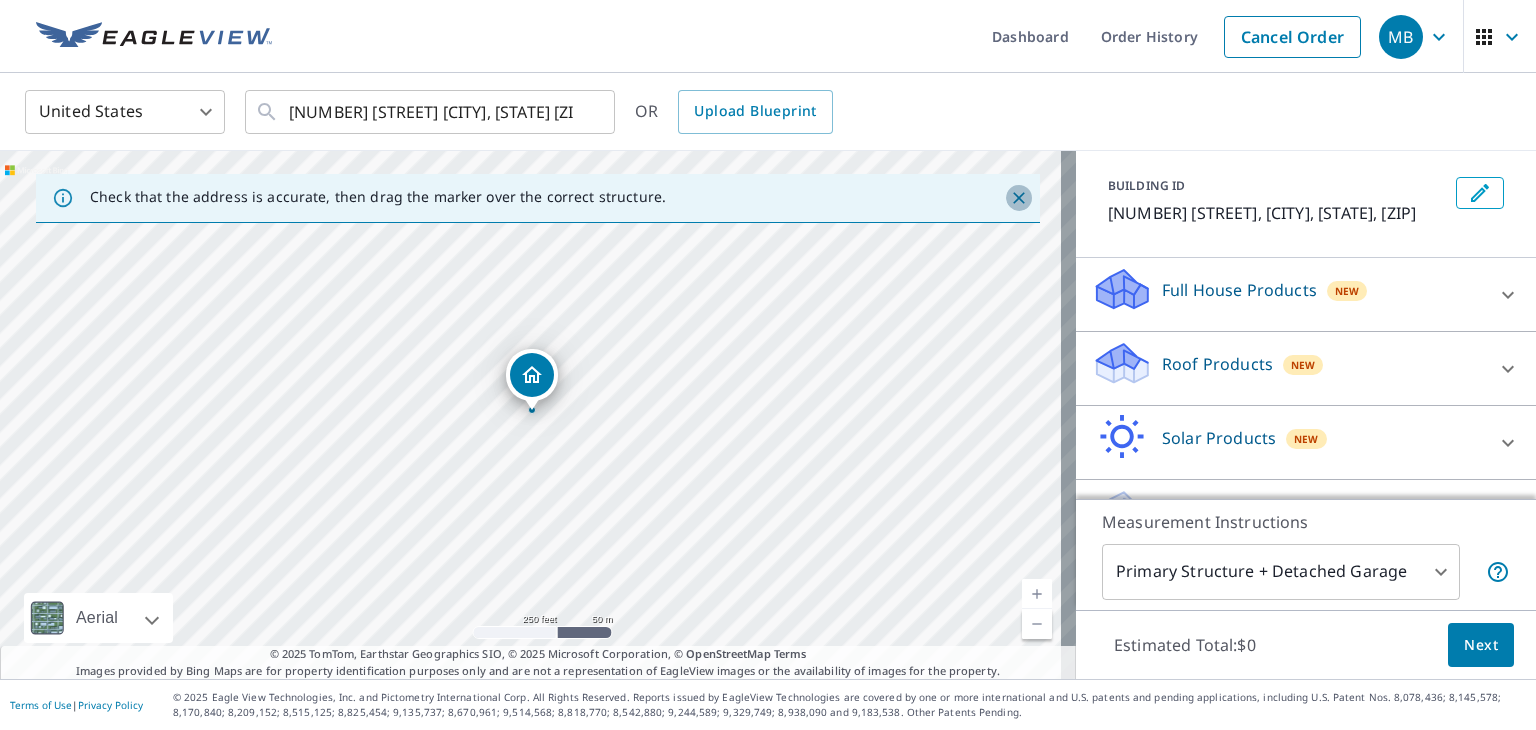 click 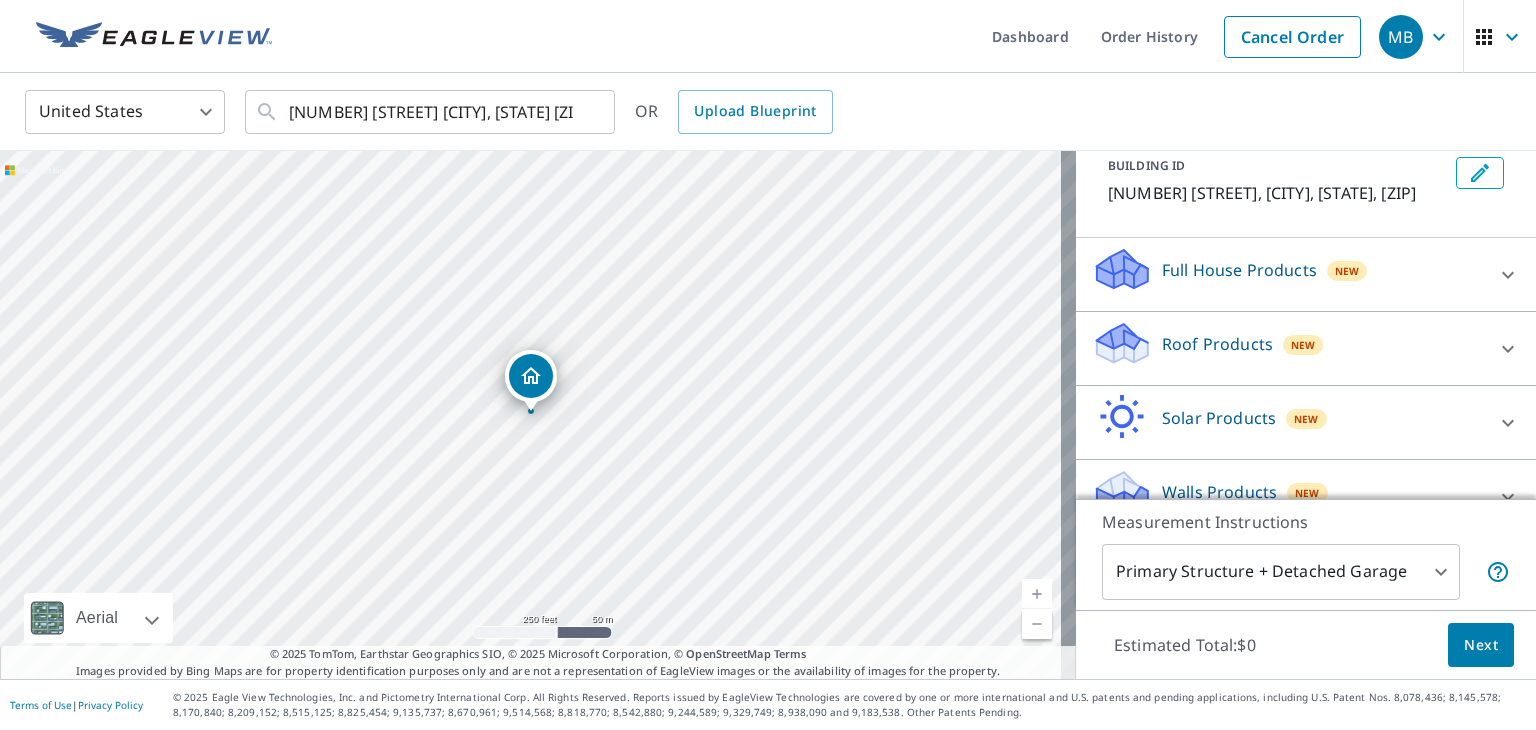 scroll, scrollTop: 178, scrollLeft: 0, axis: vertical 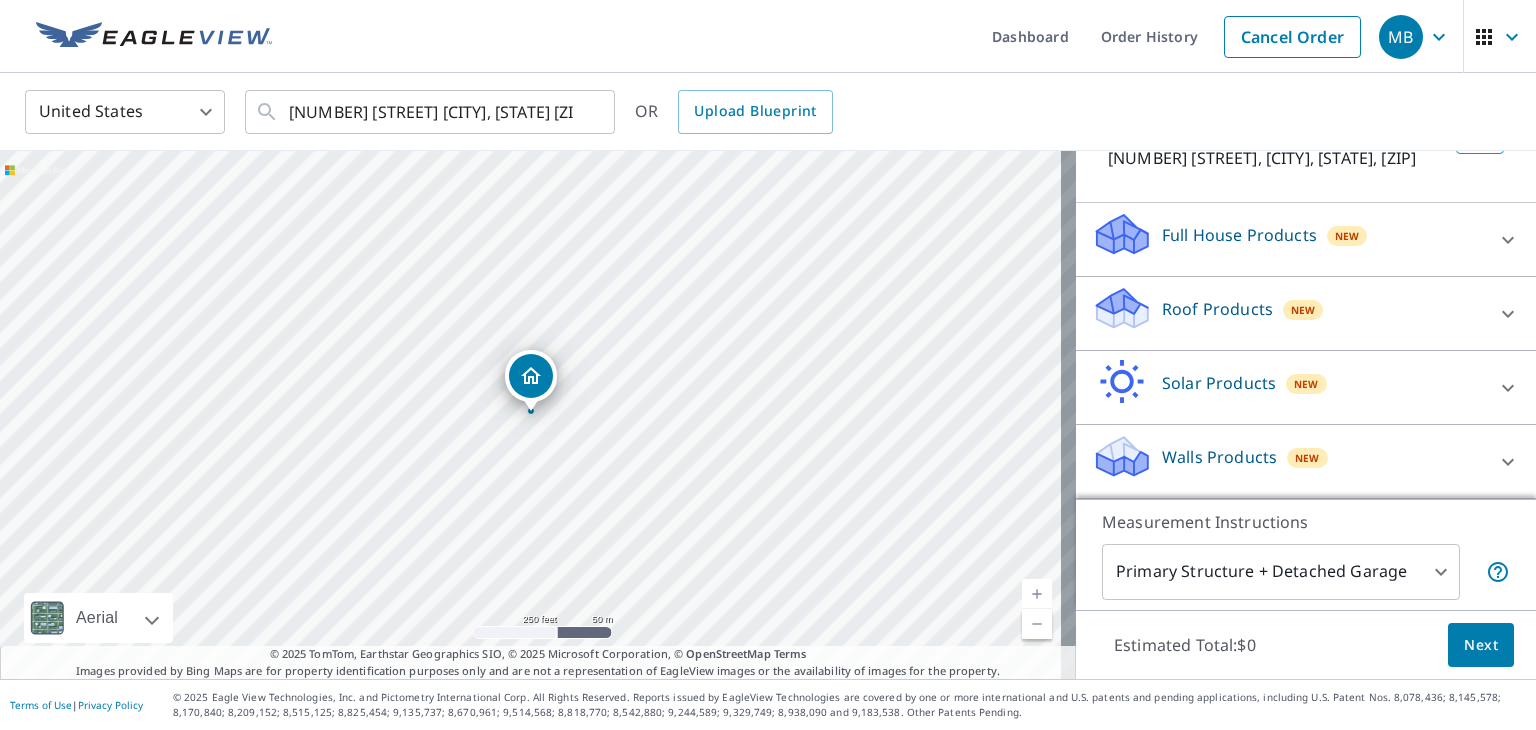 click on "MB MB
Dashboard Order History Cancel Order MB United States US ​ [NUMBER] [STREET] [CITY], [STATE] [ZIP] ​ OR Upload Blueprint [NUMBER] [STREET] [CITY], [STATE] [ZIP] Aerial Road A standard road map Aerial A detailed look from above Labels Labels 250 feet 50 m © 2025 TomTom, © Vexcel Imaging, © 2025 Microsoft Corporation,  © OpenStreetMap Terms © 2025 TomTom, Earthstar Geographics SIO, © 2025 Microsoft Corporation, ©   OpenStreetMap   Terms Images provided by Bing Maps are for property identification purposes only and are not a representation of EagleView images or the availability of images for the property. PROPERTY TYPE Residential Commercial Multi-Family This is a complex BUILDING ID [NUMBER] [STREET], [CITY], [STATE], [ZIP] Full House Products New Full House™ $105 Roof Products New Premium $32.75 - $87 Standard $32.75 QuickSquares™ $18 Gutter $13.75 Bid Perfect™ $18 Solar Products New Inform Essentials+ $63.25 Inform Advanced $79 TrueDesign for Sales $30 TrueDesign for Planning" at bounding box center [768, 365] 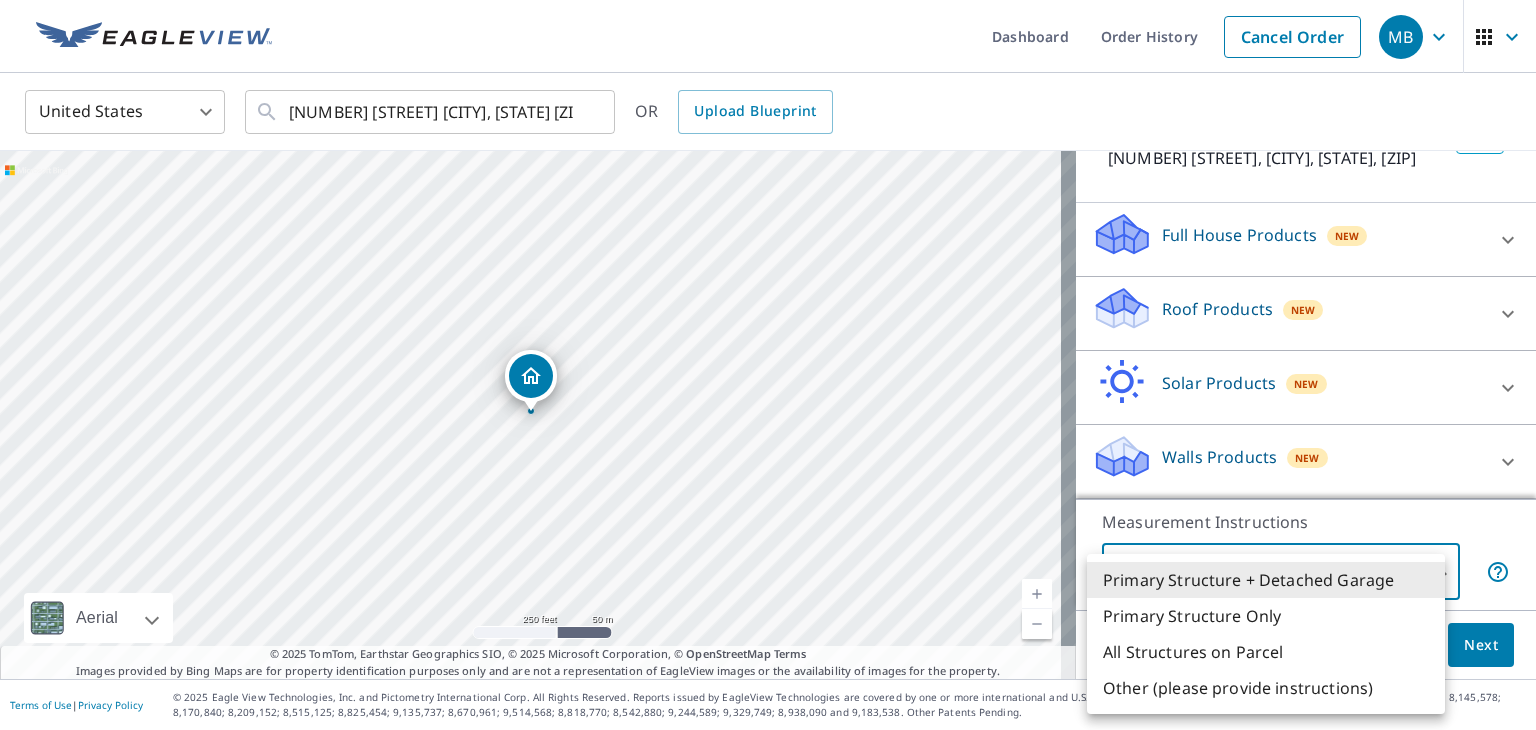 click on "Primary Structure + Detached Garage" at bounding box center (1266, 580) 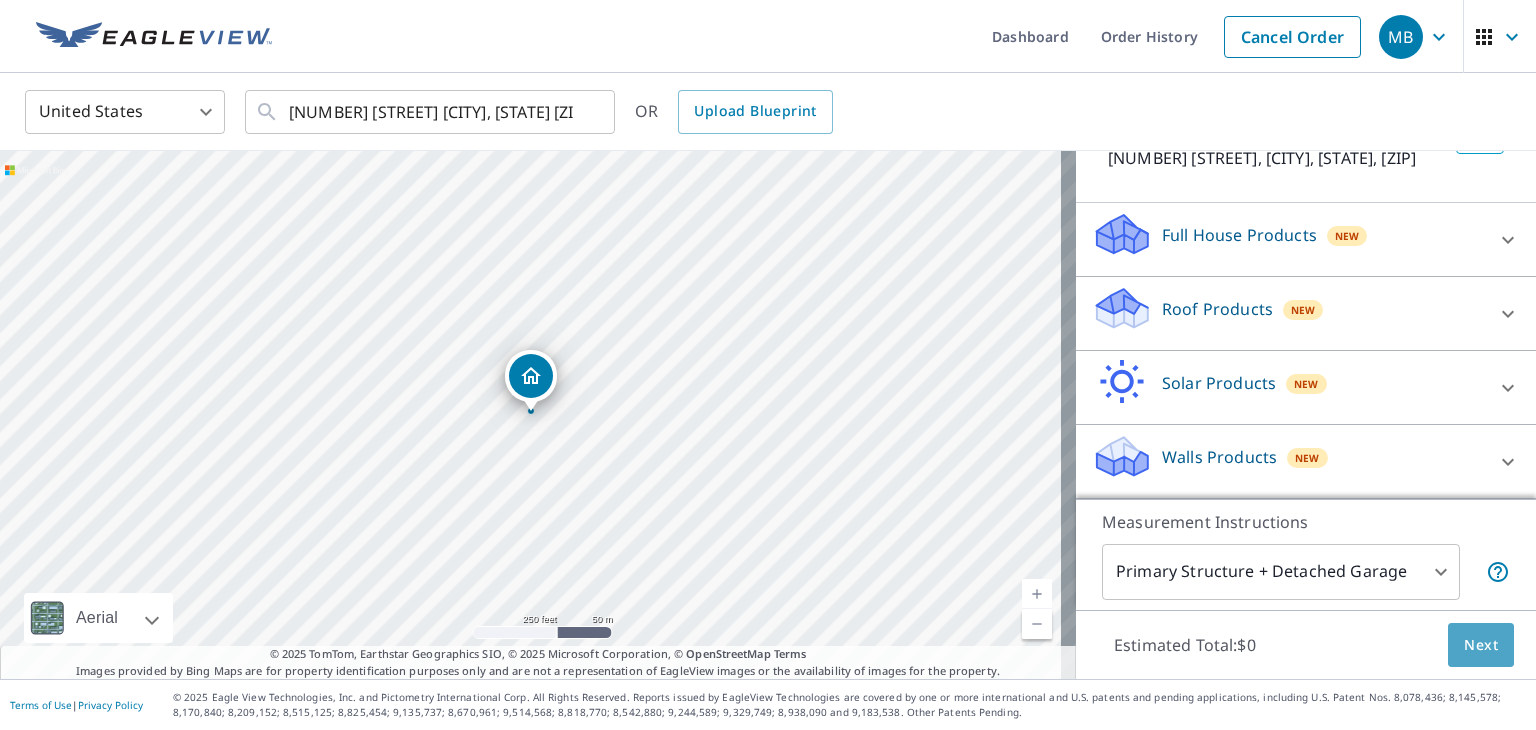 click on "Next" at bounding box center (1481, 645) 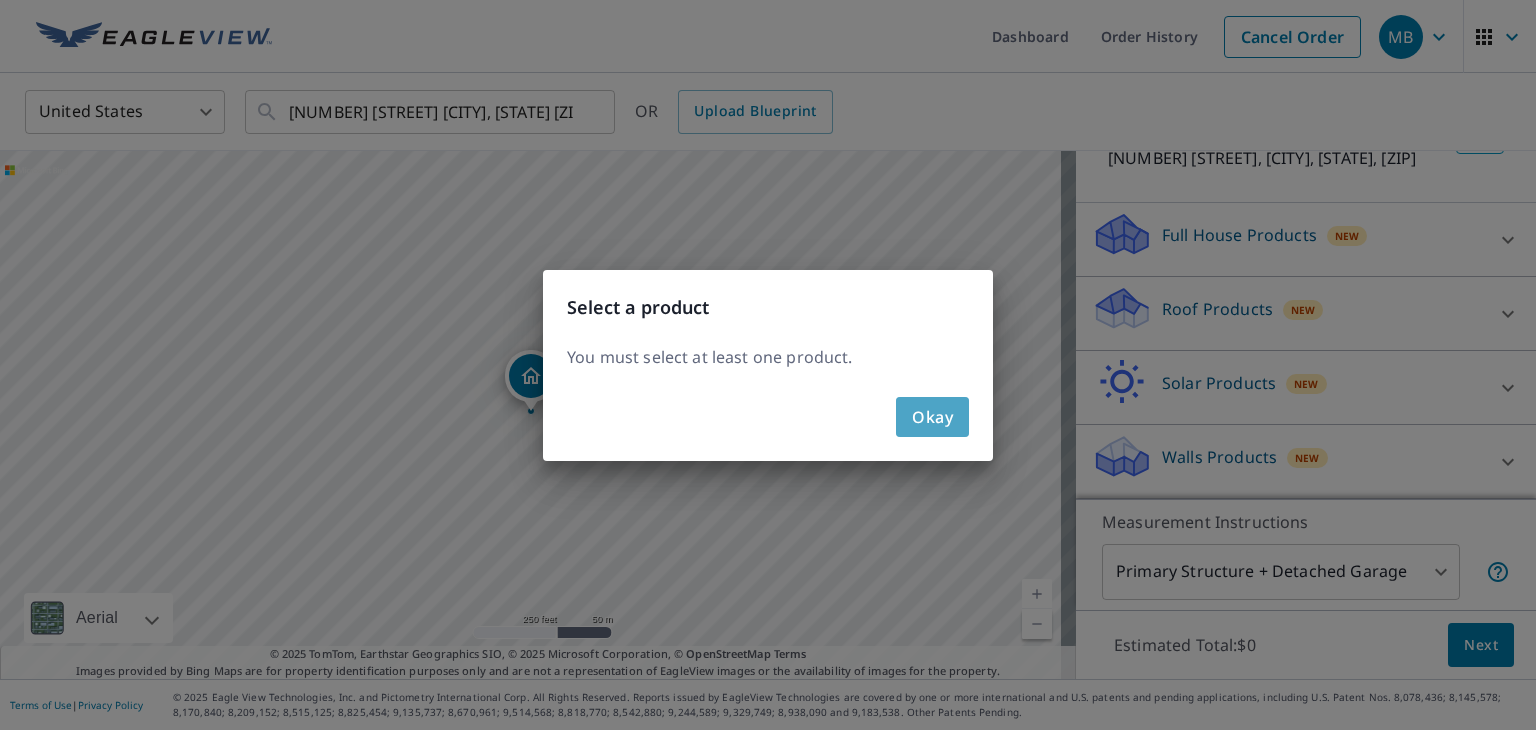 click on "Okay" at bounding box center (932, 417) 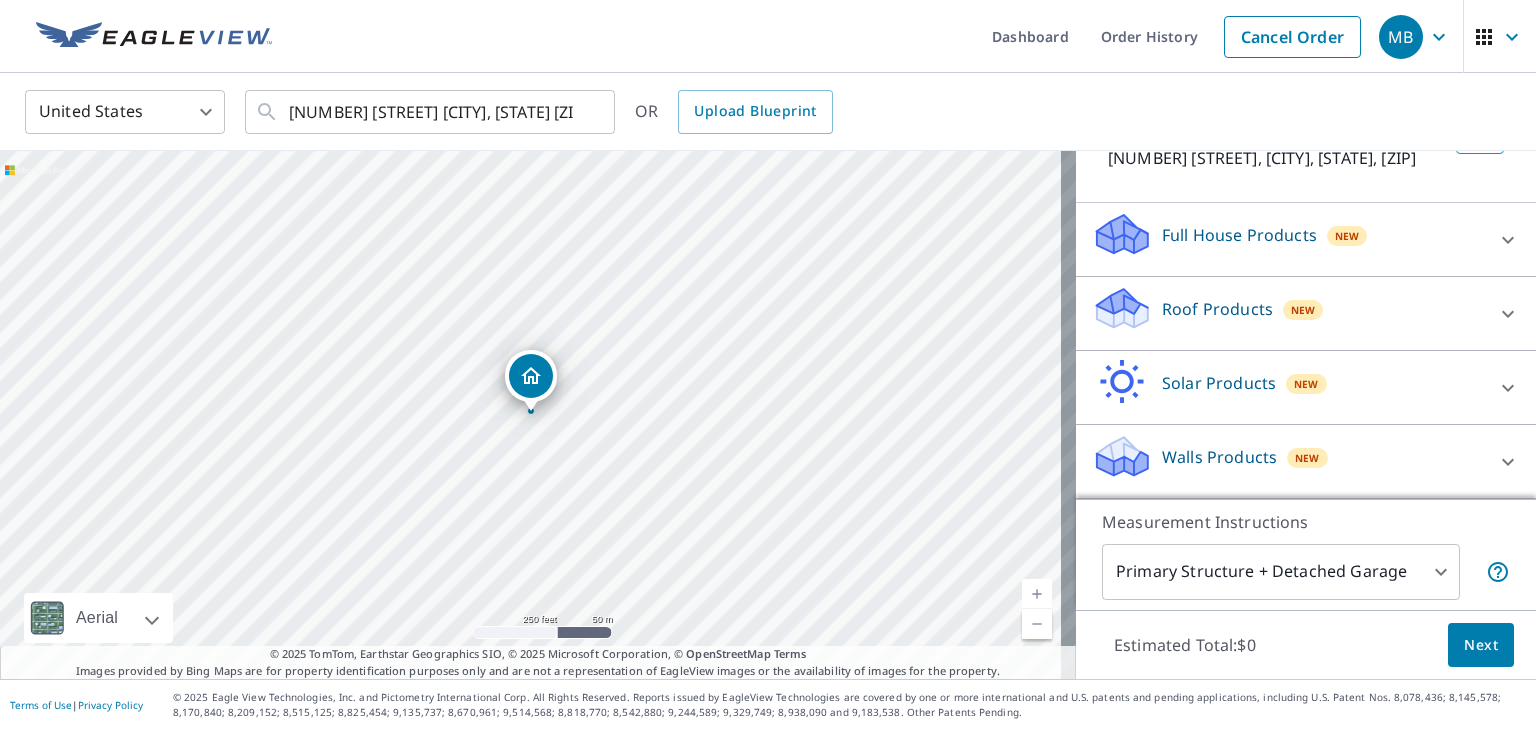 click on "New" at bounding box center [1303, 310] 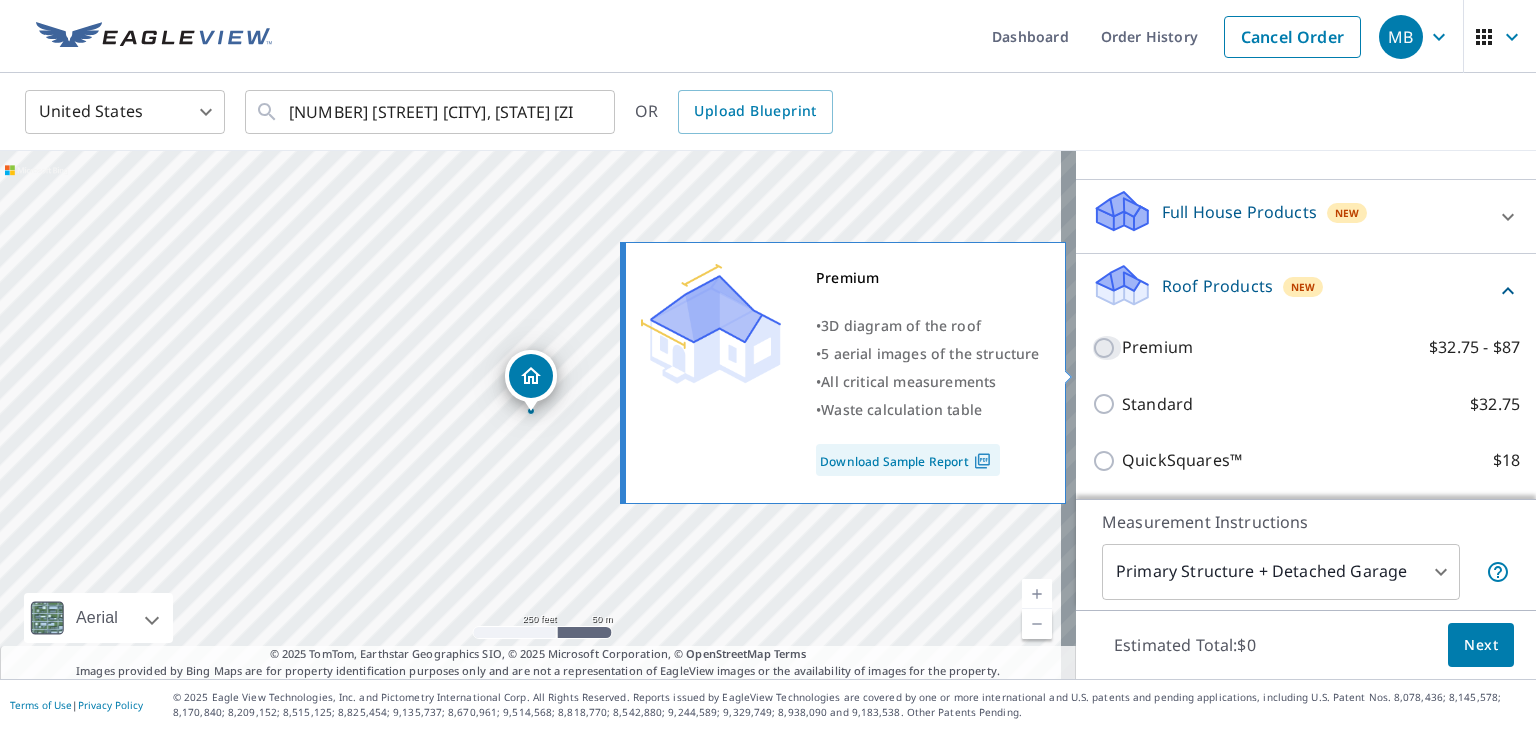 click on "Premium $32.75 - $87" at bounding box center [1107, 348] 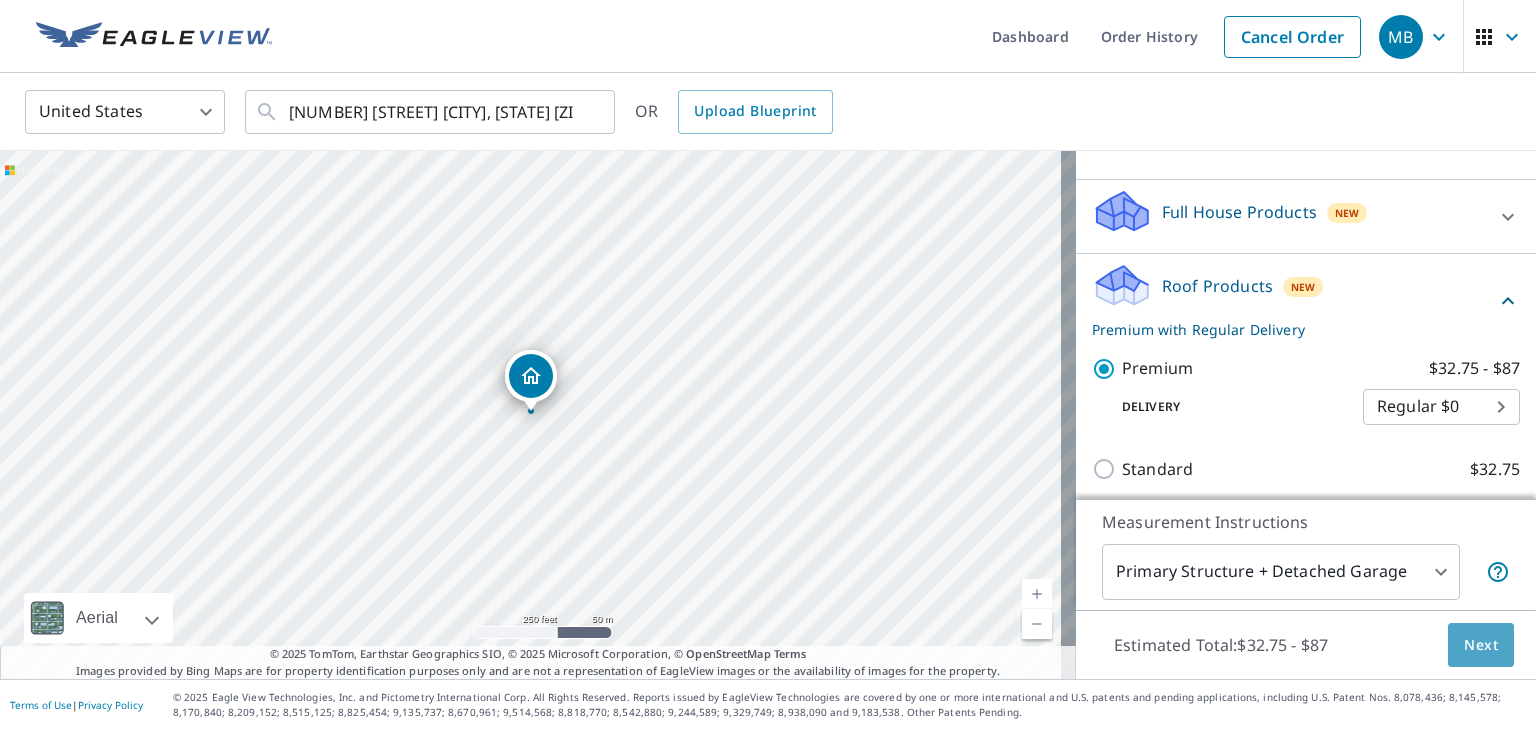 click on "Next" at bounding box center [1481, 645] 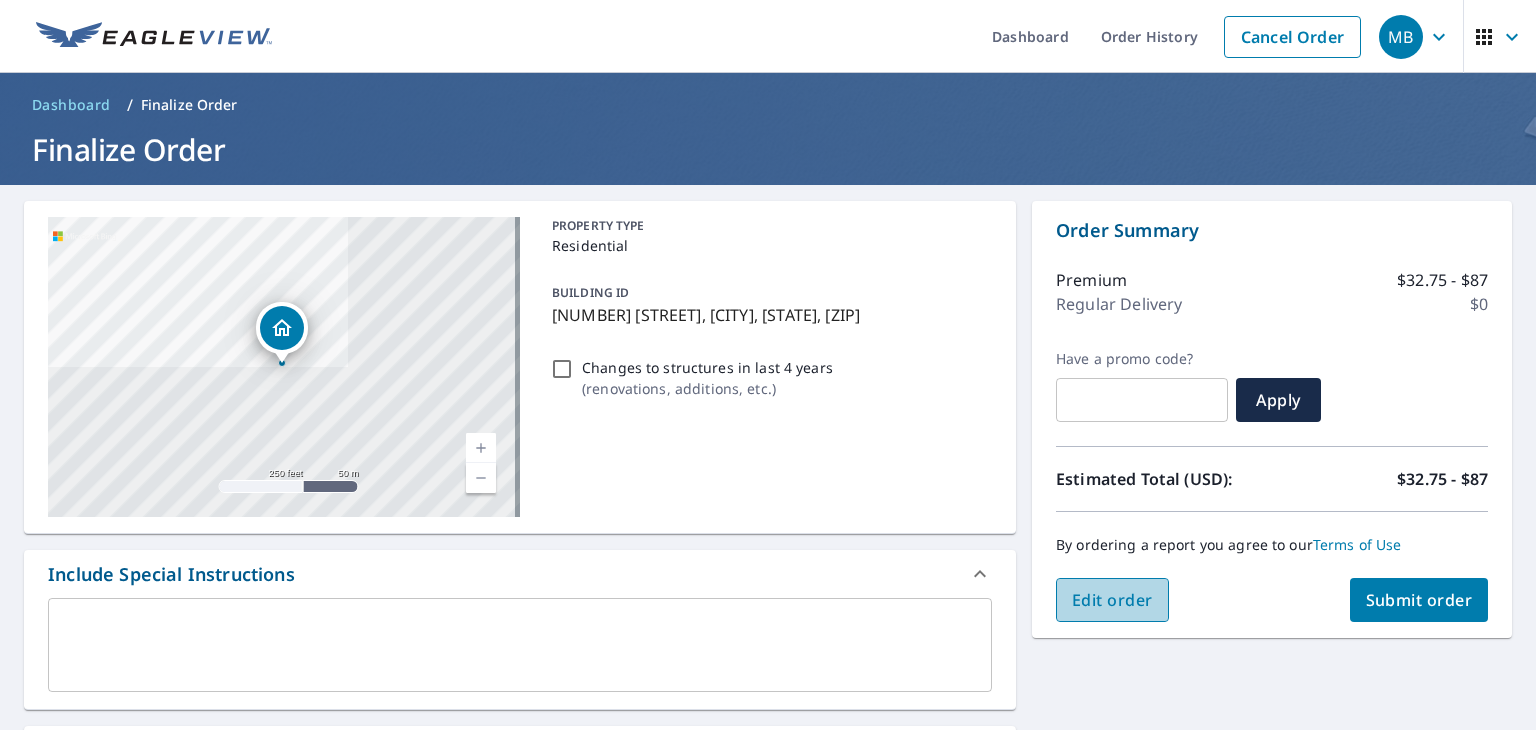 click on "Edit order" at bounding box center [1112, 600] 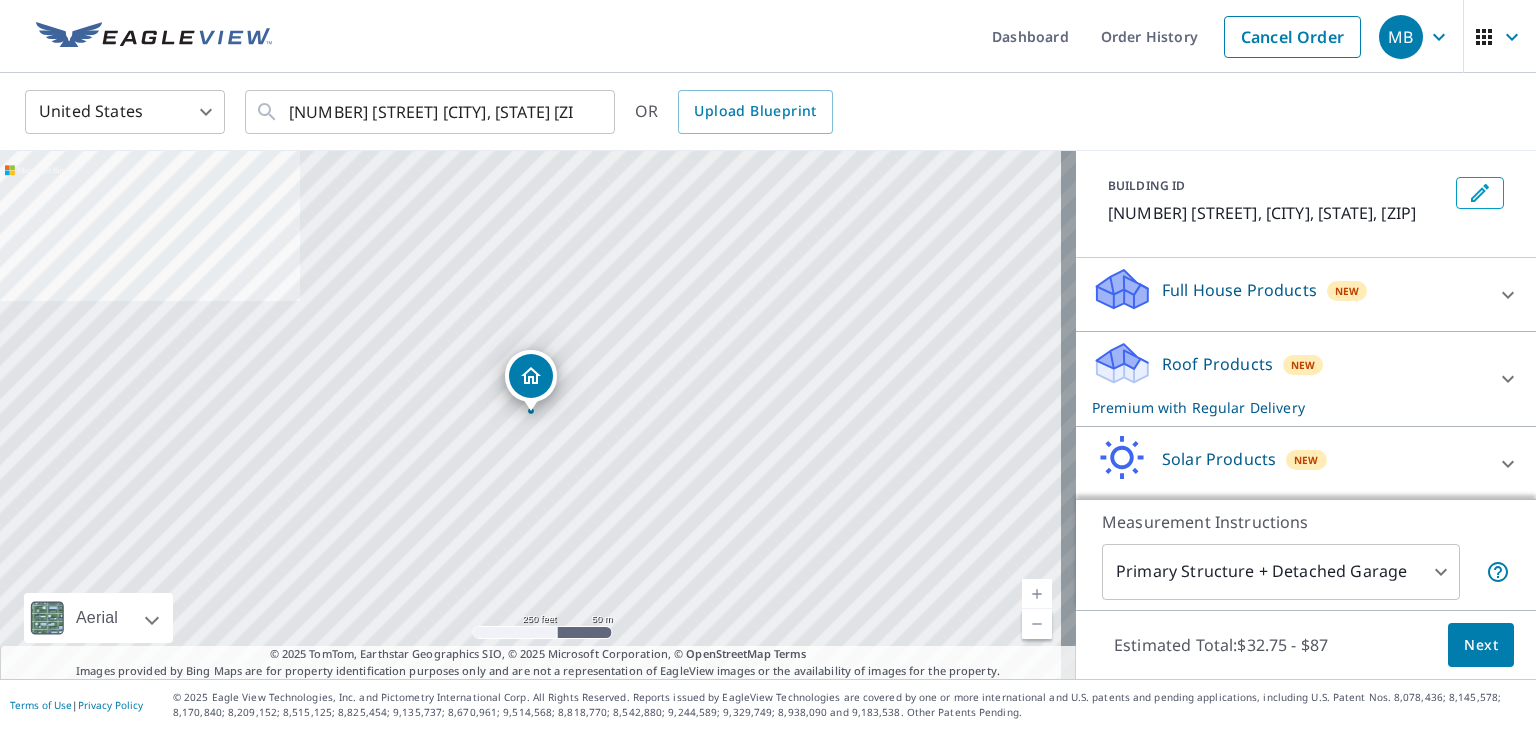 scroll, scrollTop: 199, scrollLeft: 0, axis: vertical 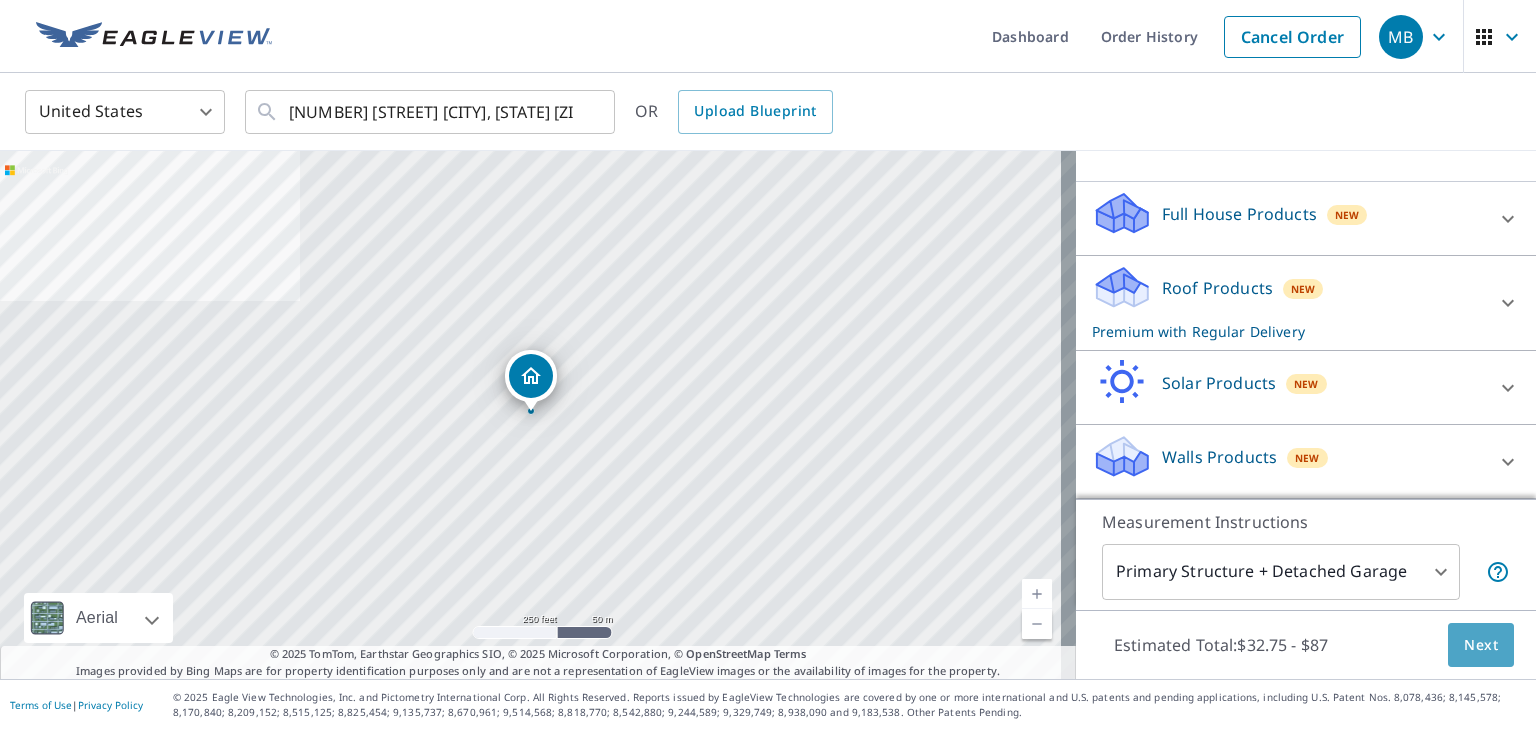 click on "Next" at bounding box center (1481, 645) 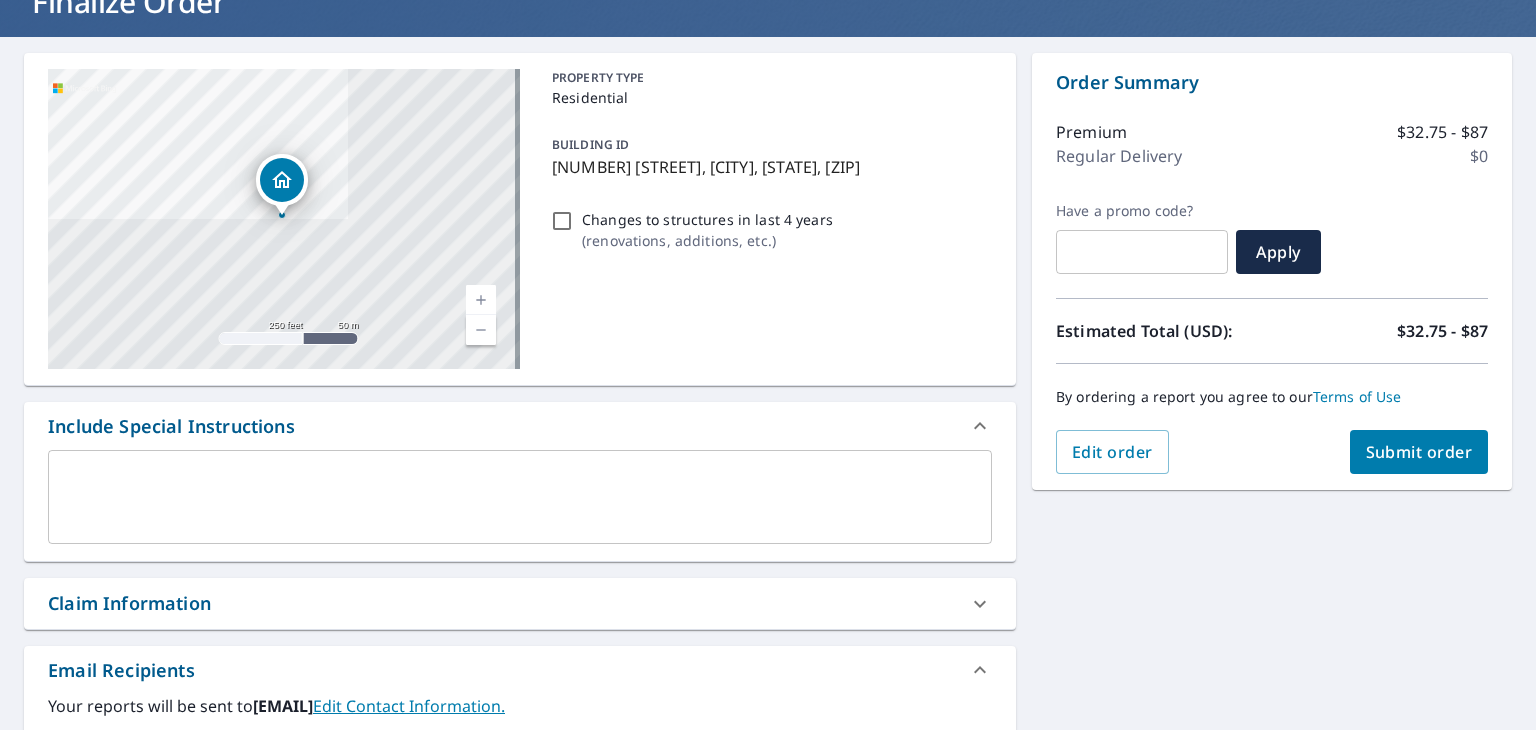 scroll, scrollTop: 28, scrollLeft: 0, axis: vertical 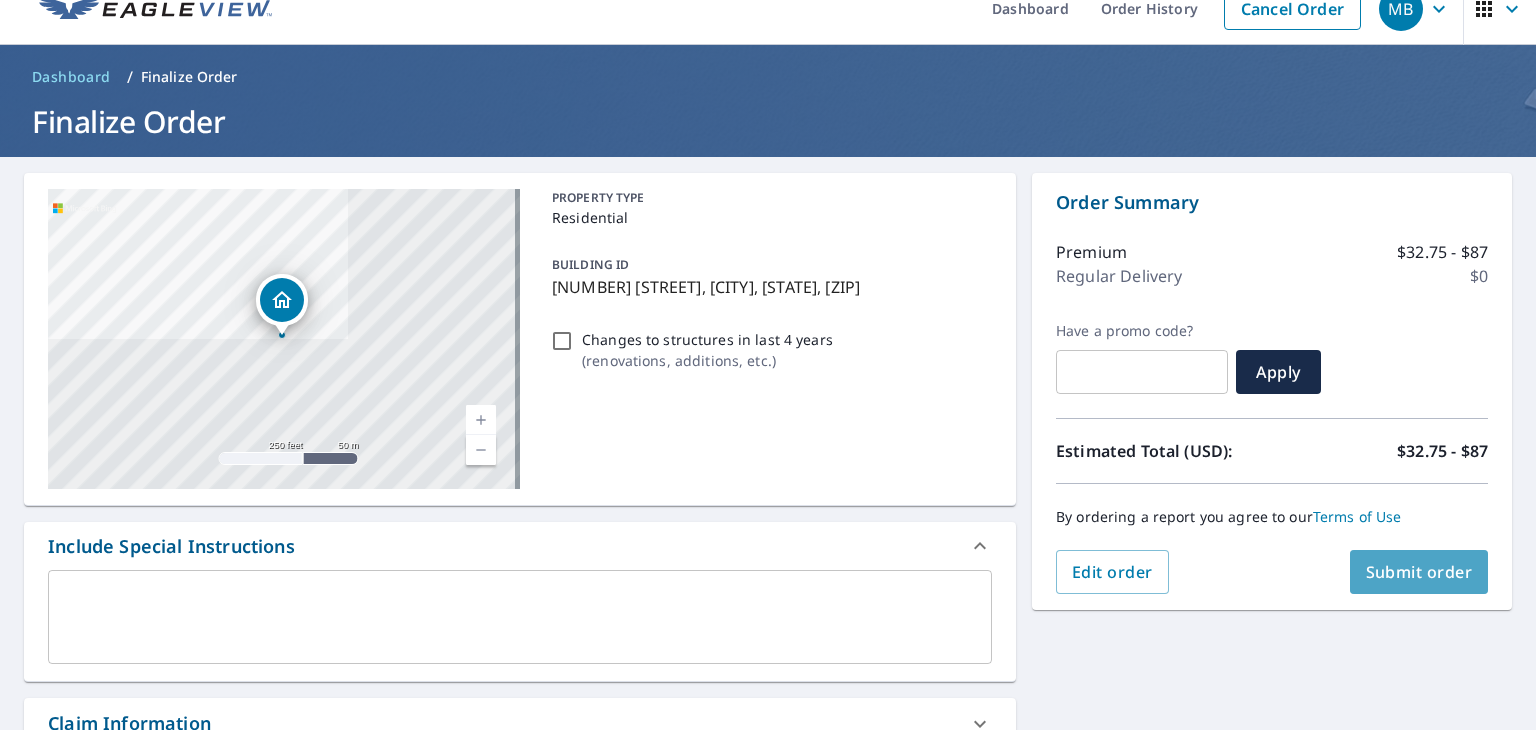 click on "Submit order" at bounding box center [1419, 572] 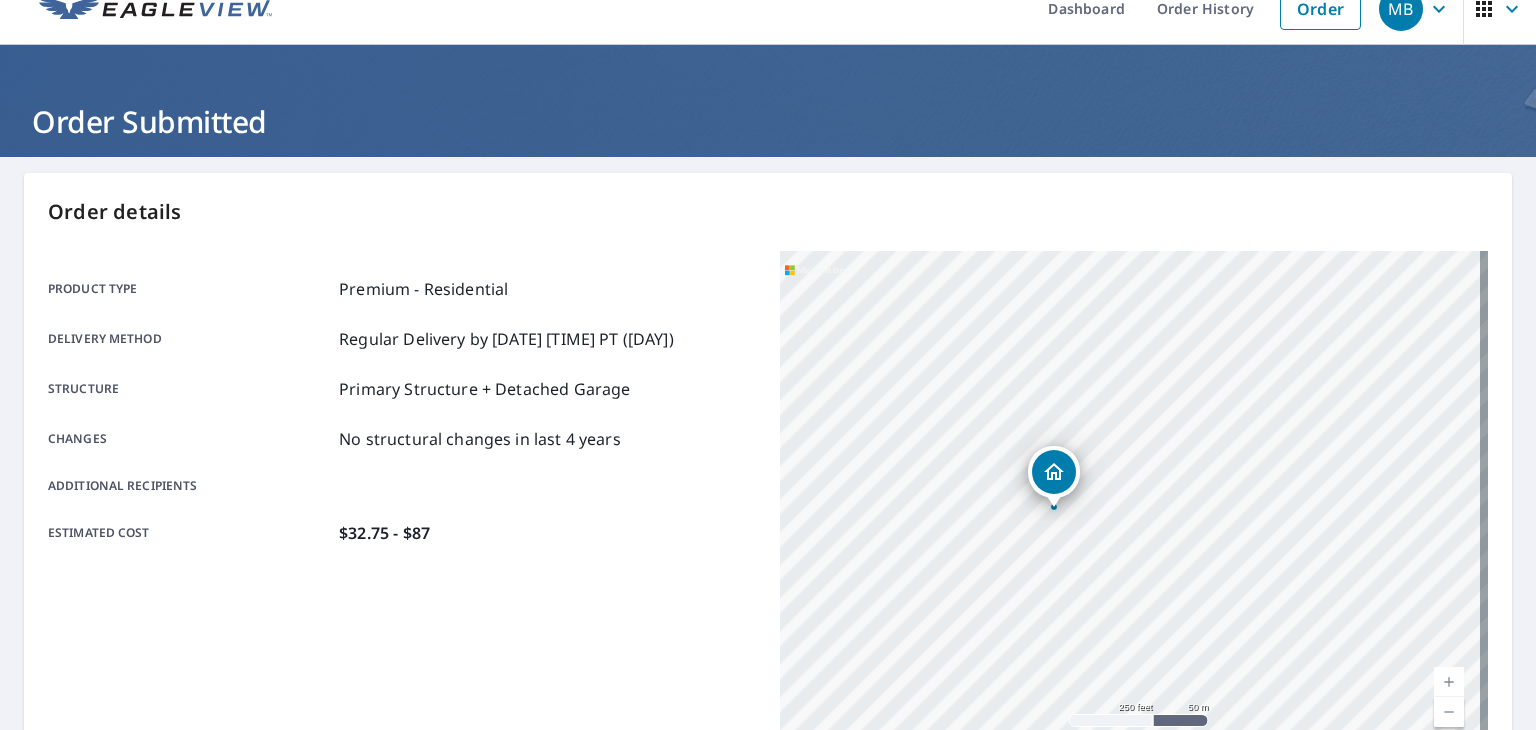 drag, startPoint x: 852, startPoint y: 621, endPoint x: 659, endPoint y: 646, distance: 194.61244 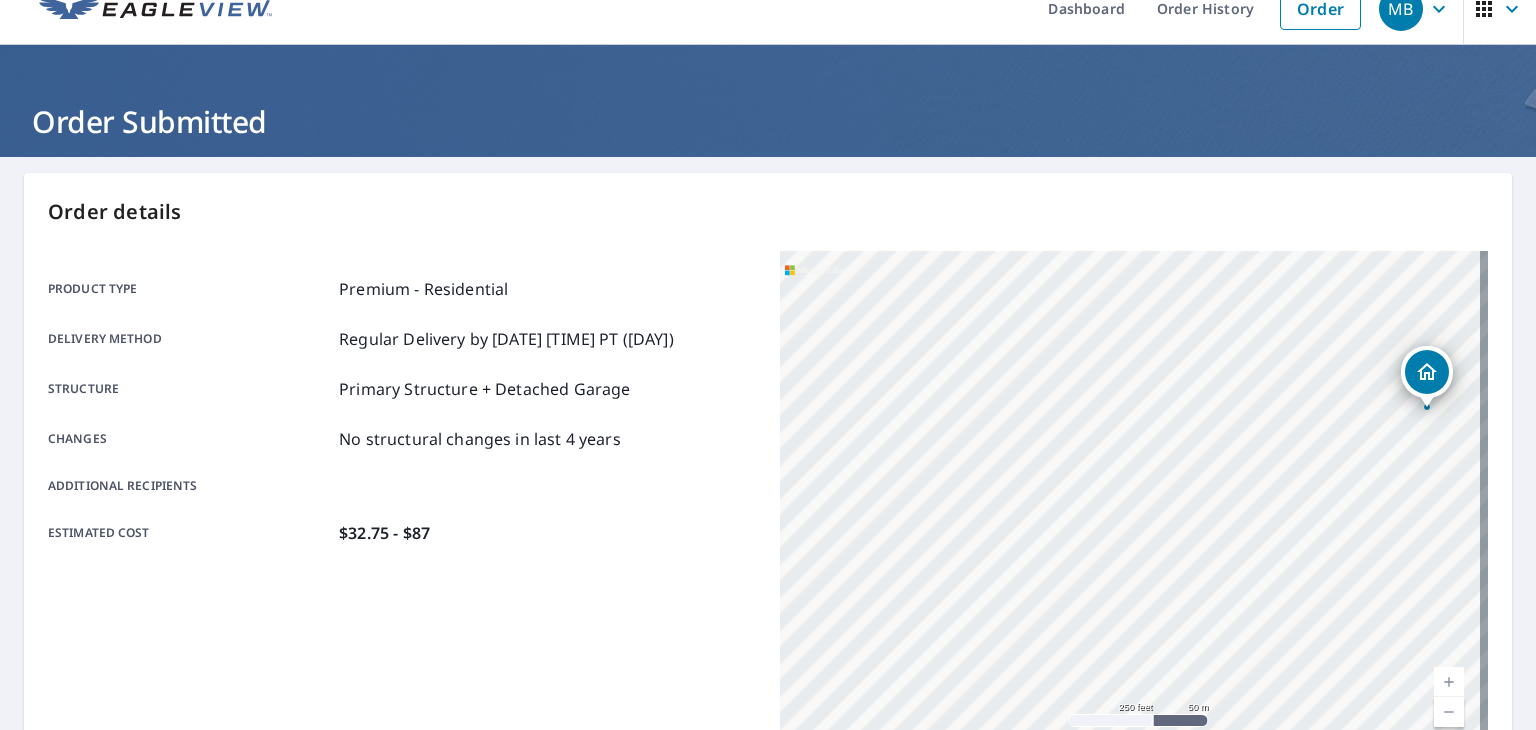 click on "[NUMBER] [STREET] [CITY], [STATE] [ZIP]" at bounding box center [1134, 501] 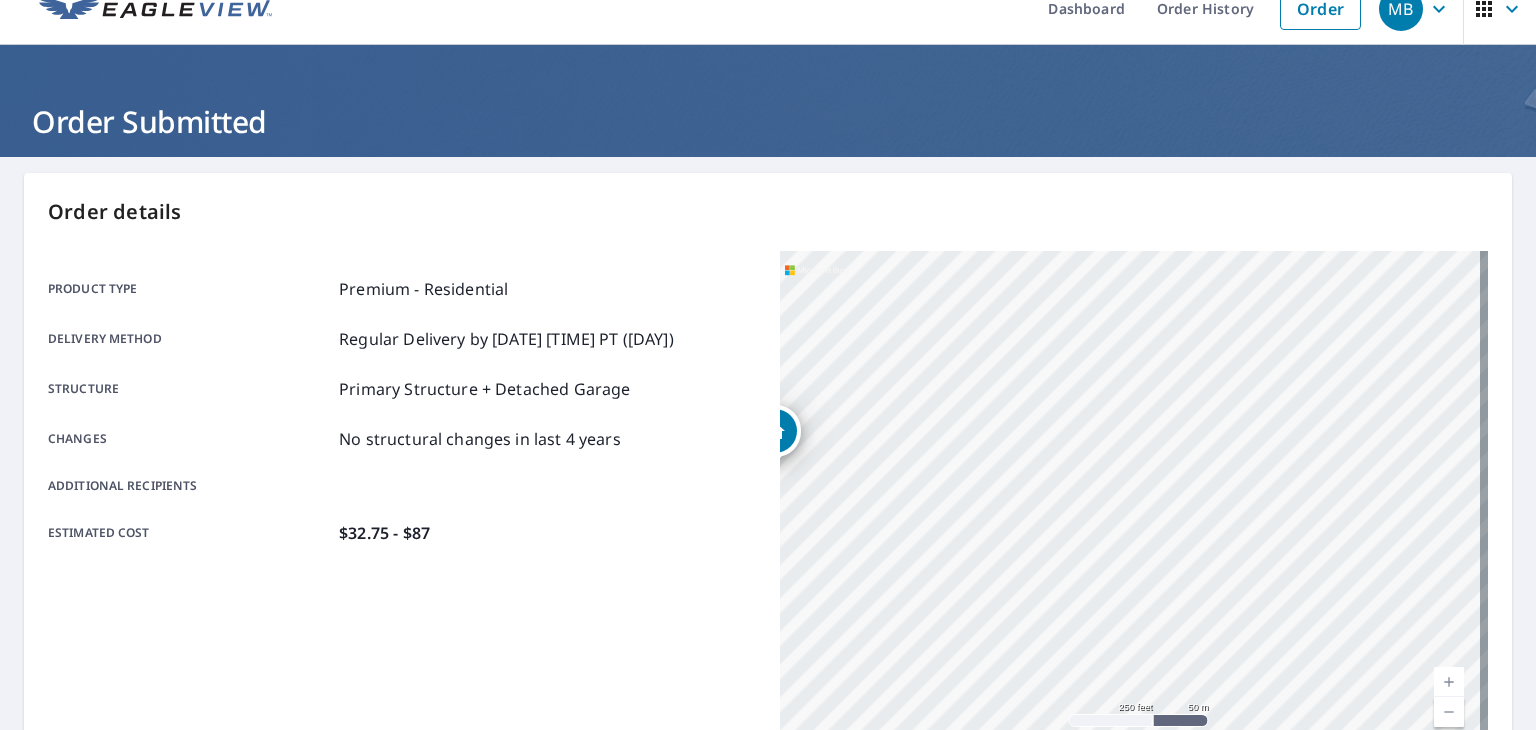 drag, startPoint x: 1429, startPoint y: 444, endPoint x: 612, endPoint y: 509, distance: 819.5816 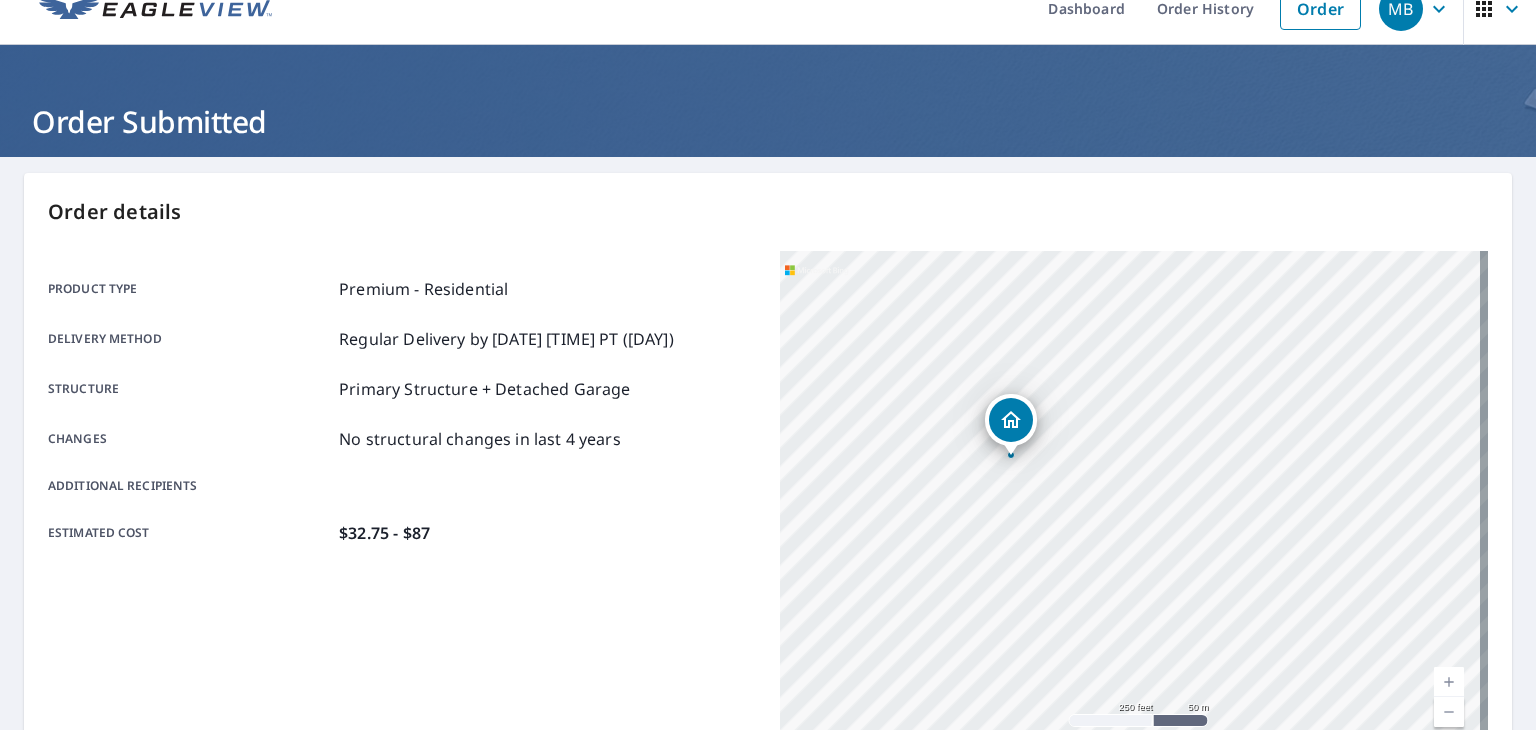 drag, startPoint x: 1364, startPoint y: 485, endPoint x: 1013, endPoint y: 492, distance: 351.0698 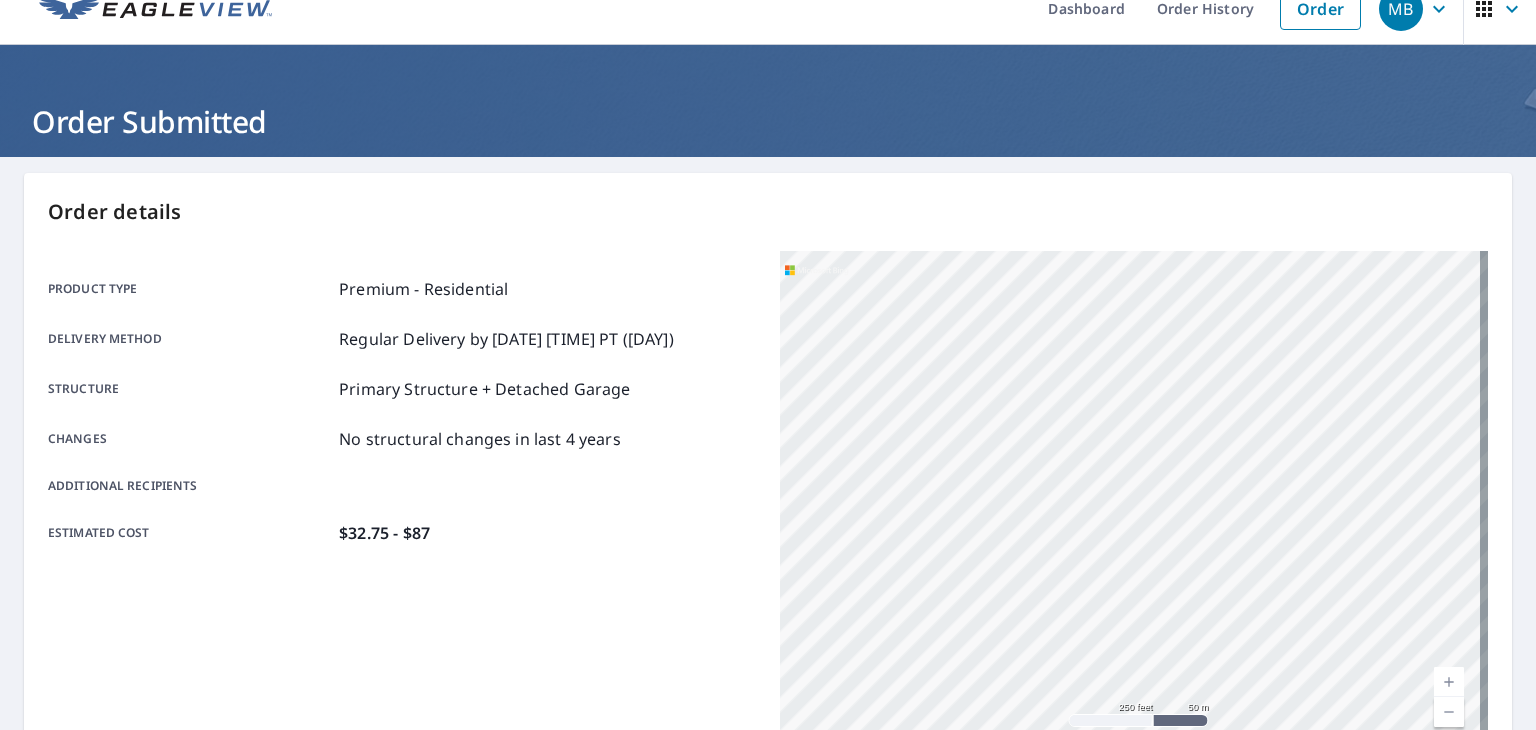 drag, startPoint x: 1395, startPoint y: 499, endPoint x: 836, endPoint y: 489, distance: 559.0894 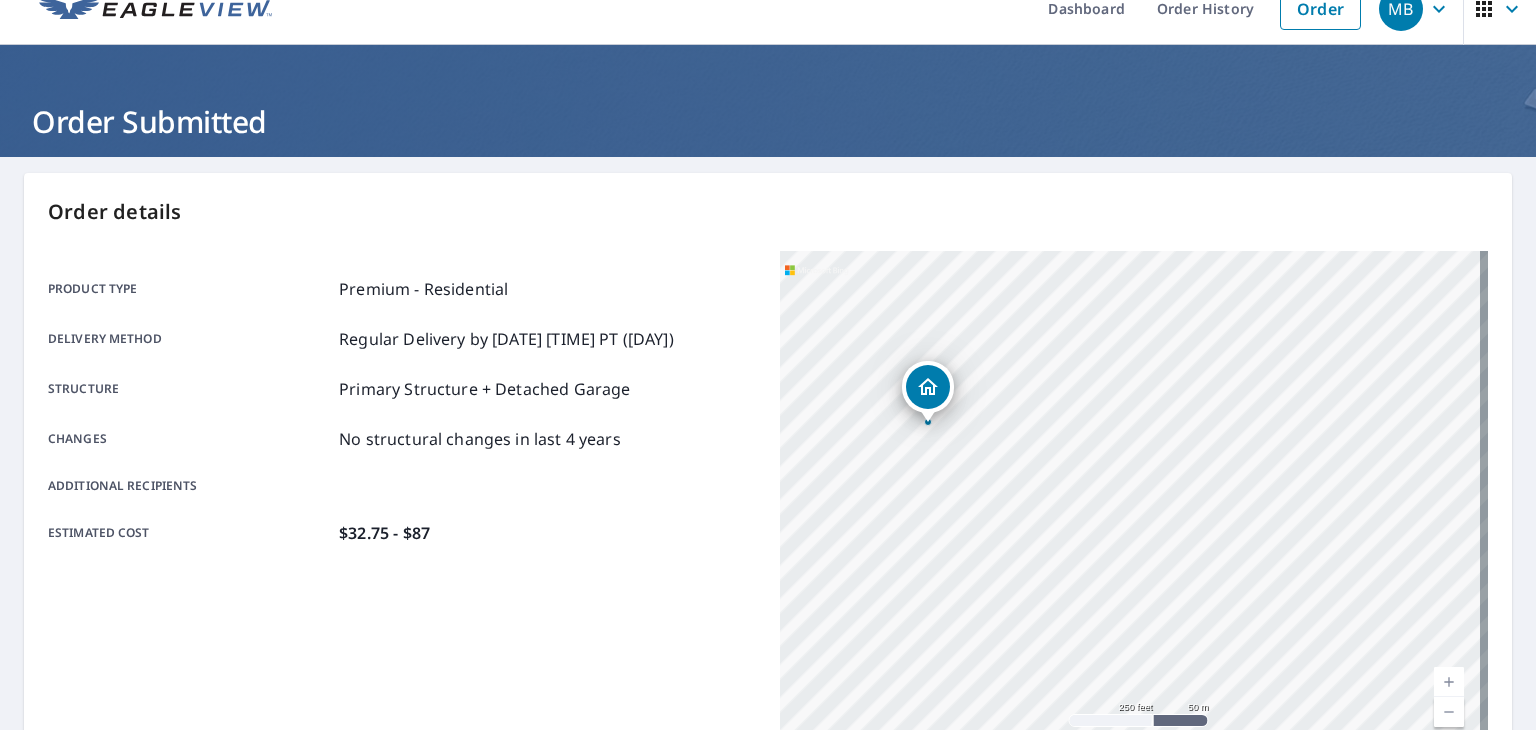 drag, startPoint x: 991, startPoint y: 473, endPoint x: 1535, endPoint y: 447, distance: 544.621 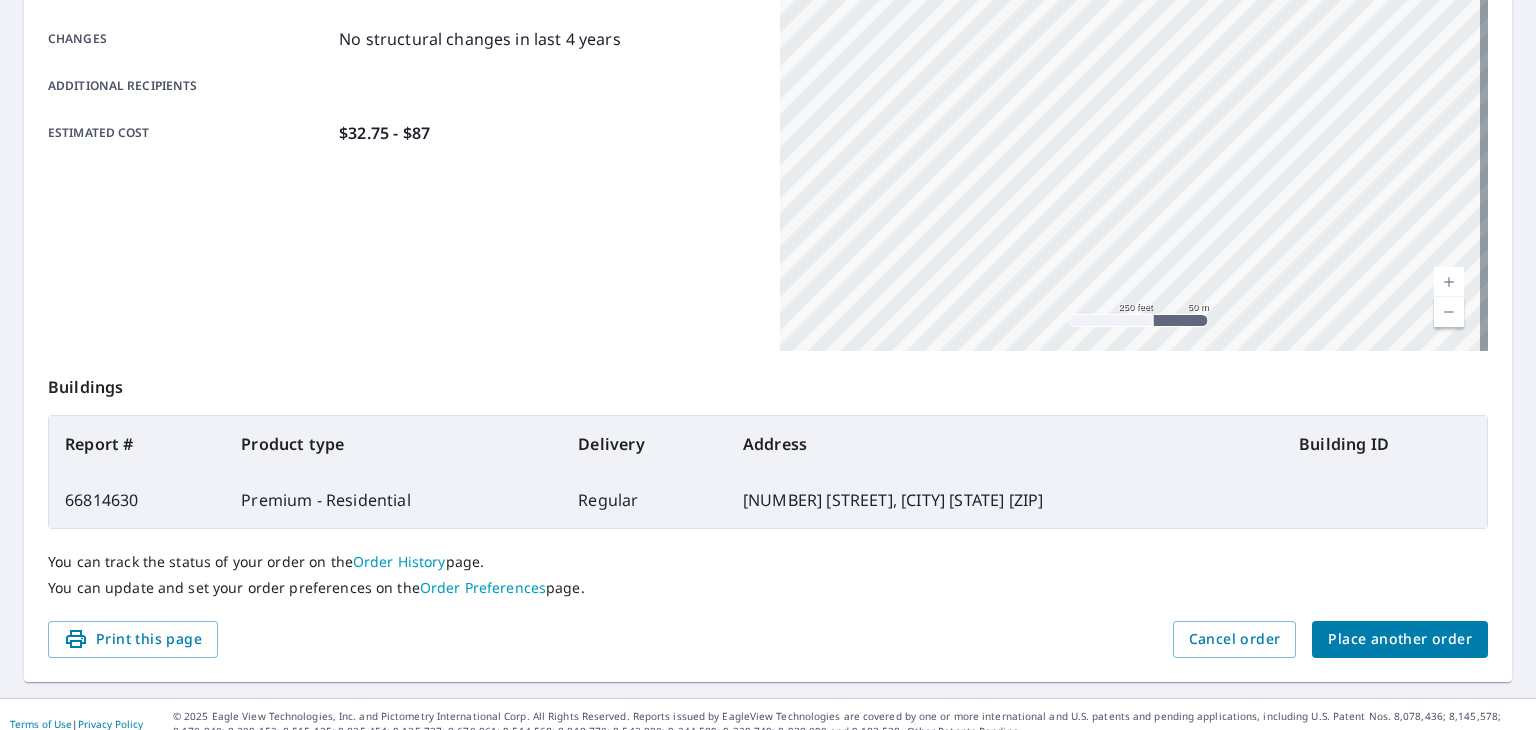 scroll, scrollTop: 446, scrollLeft: 0, axis: vertical 